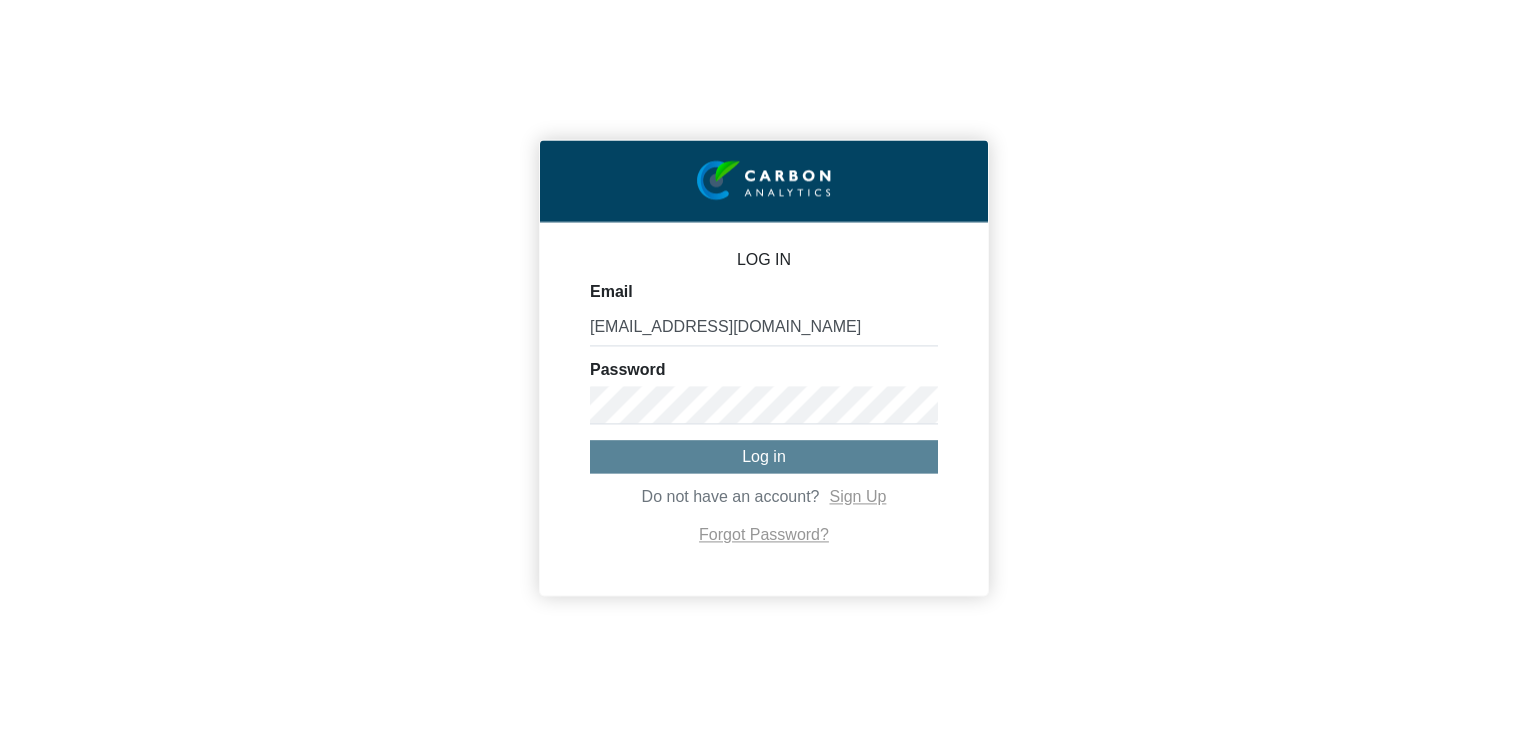 scroll, scrollTop: 0, scrollLeft: 0, axis: both 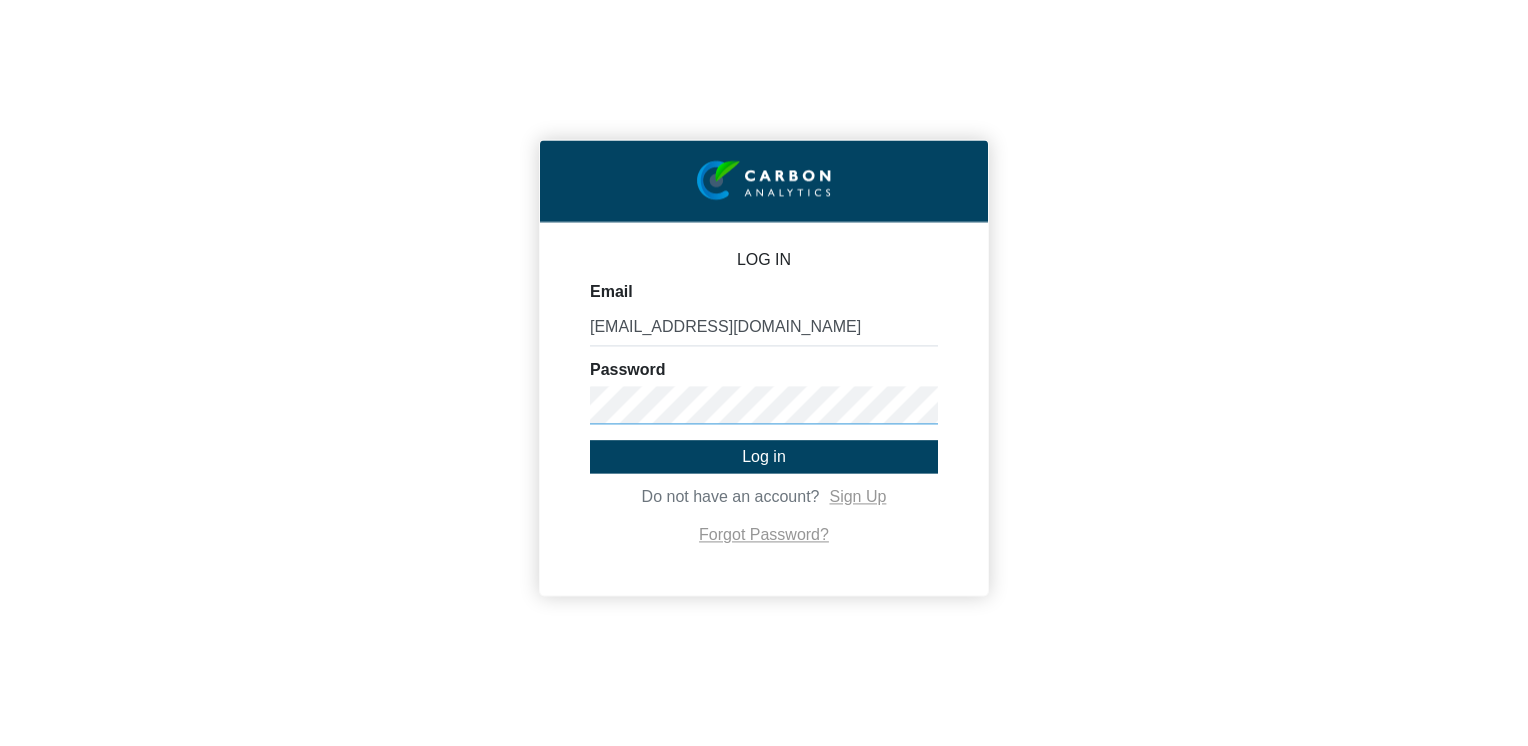 click on "Log in" 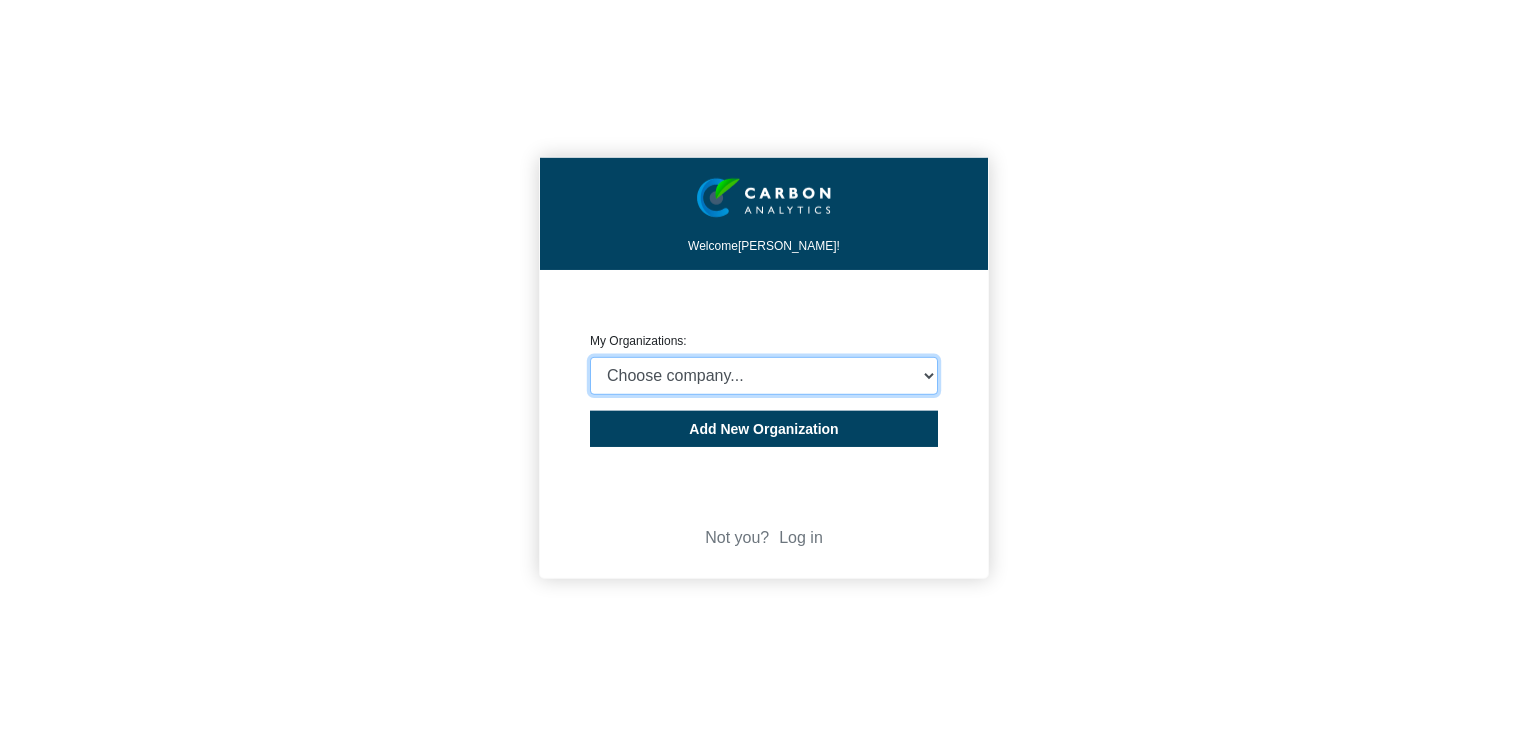 click on "Choose company...  State Insurance Company of Mauritius Ltd" 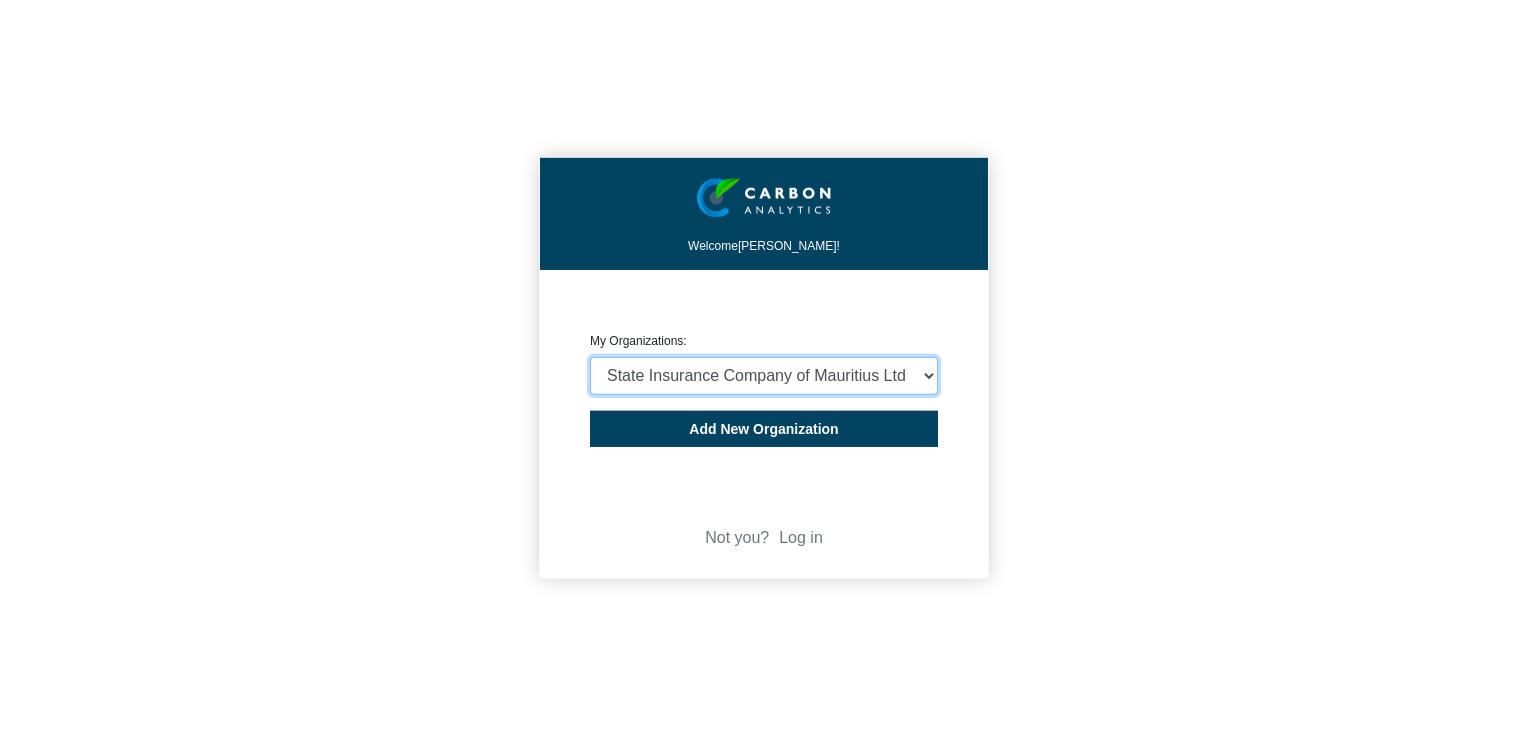 click on "Choose company...  State Insurance Company of Mauritius Ltd" 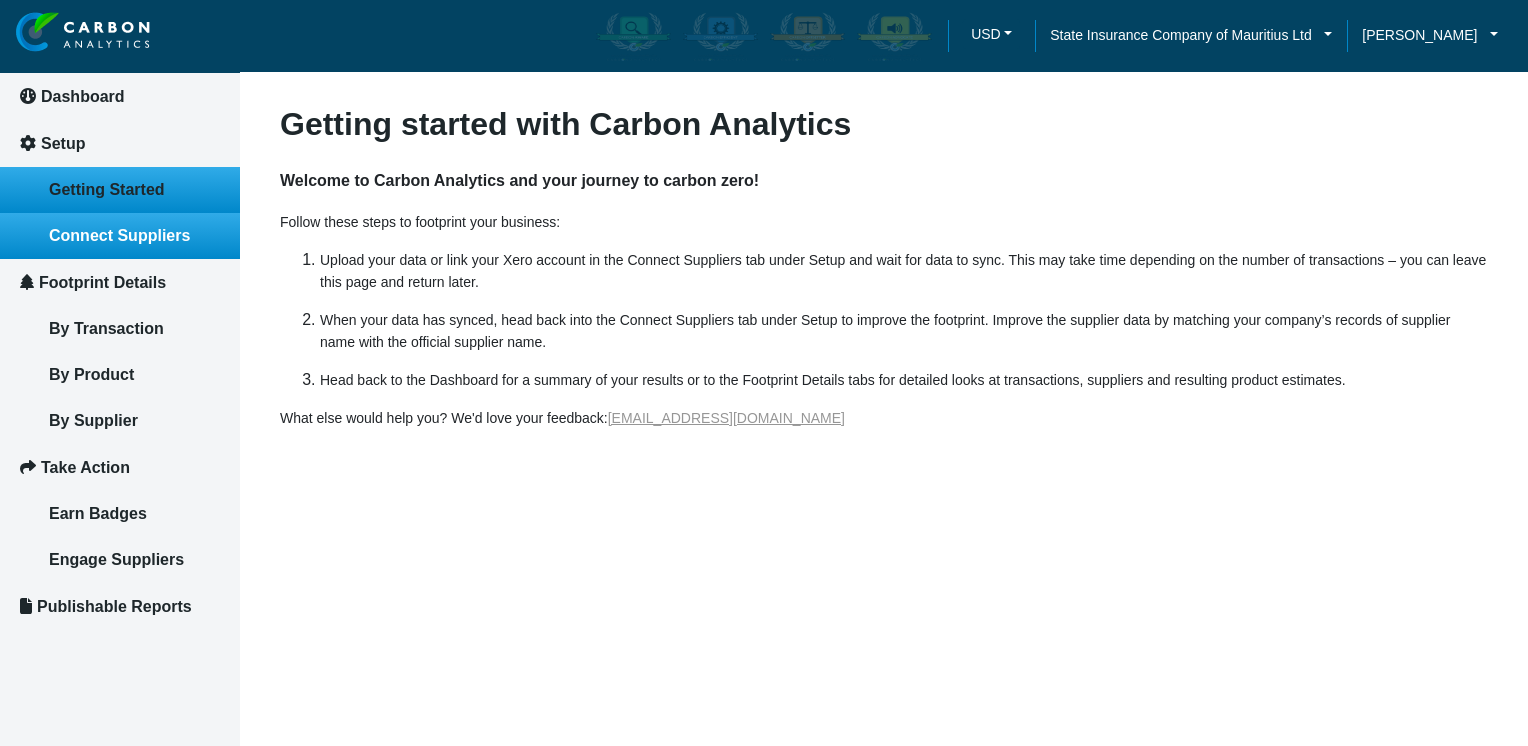 click on "Connect Suppliers" at bounding box center (120, 236) 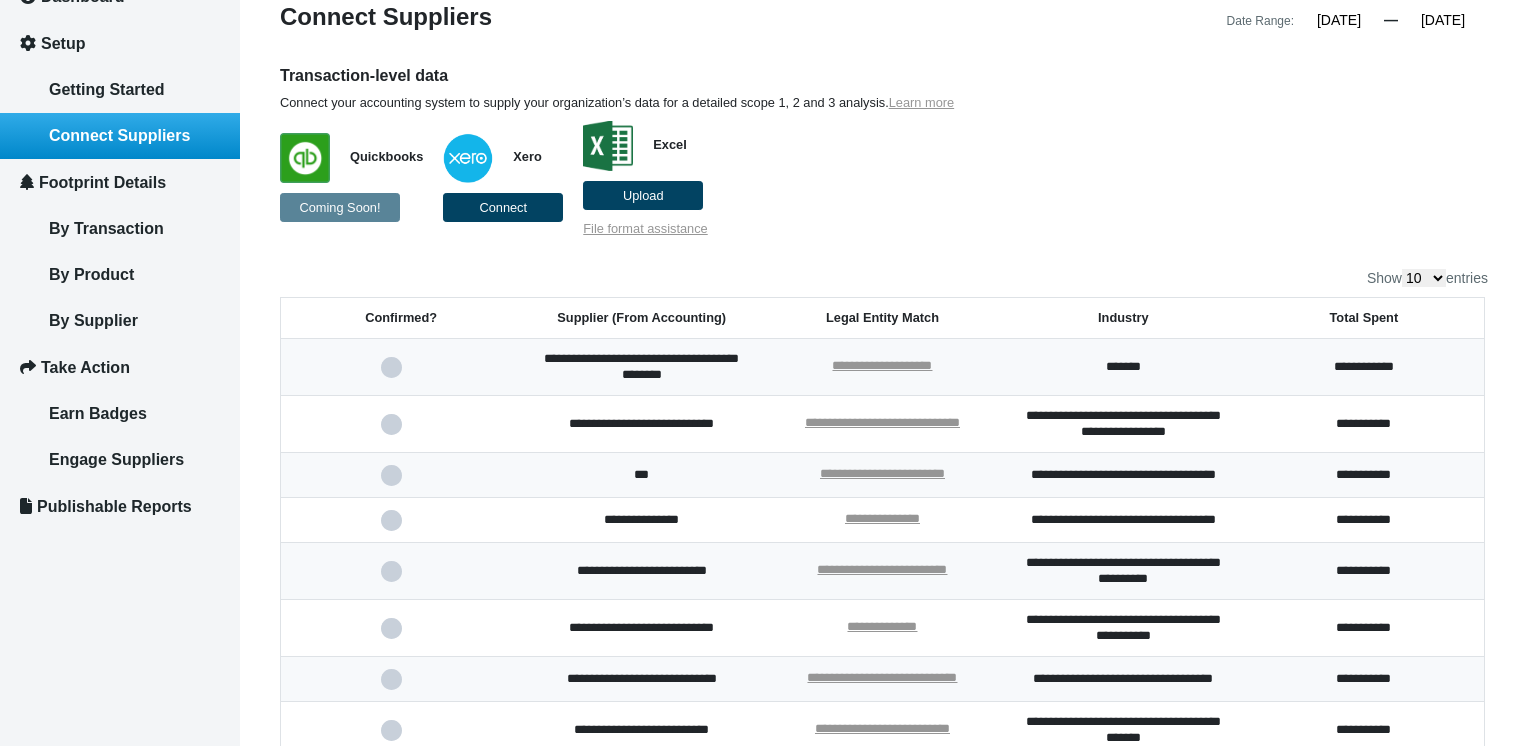 scroll, scrollTop: 300, scrollLeft: 0, axis: vertical 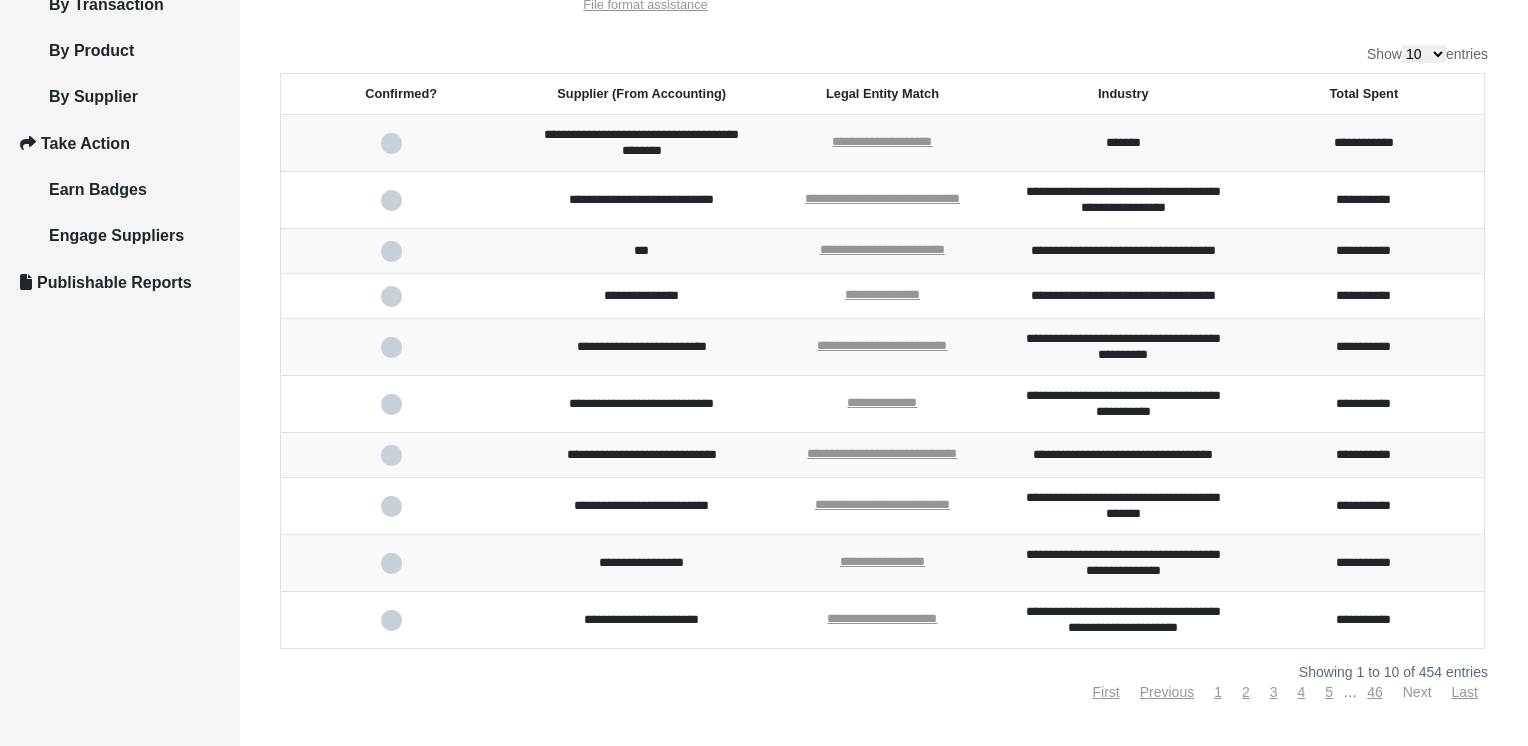 click on "Next" at bounding box center [1417, 692] 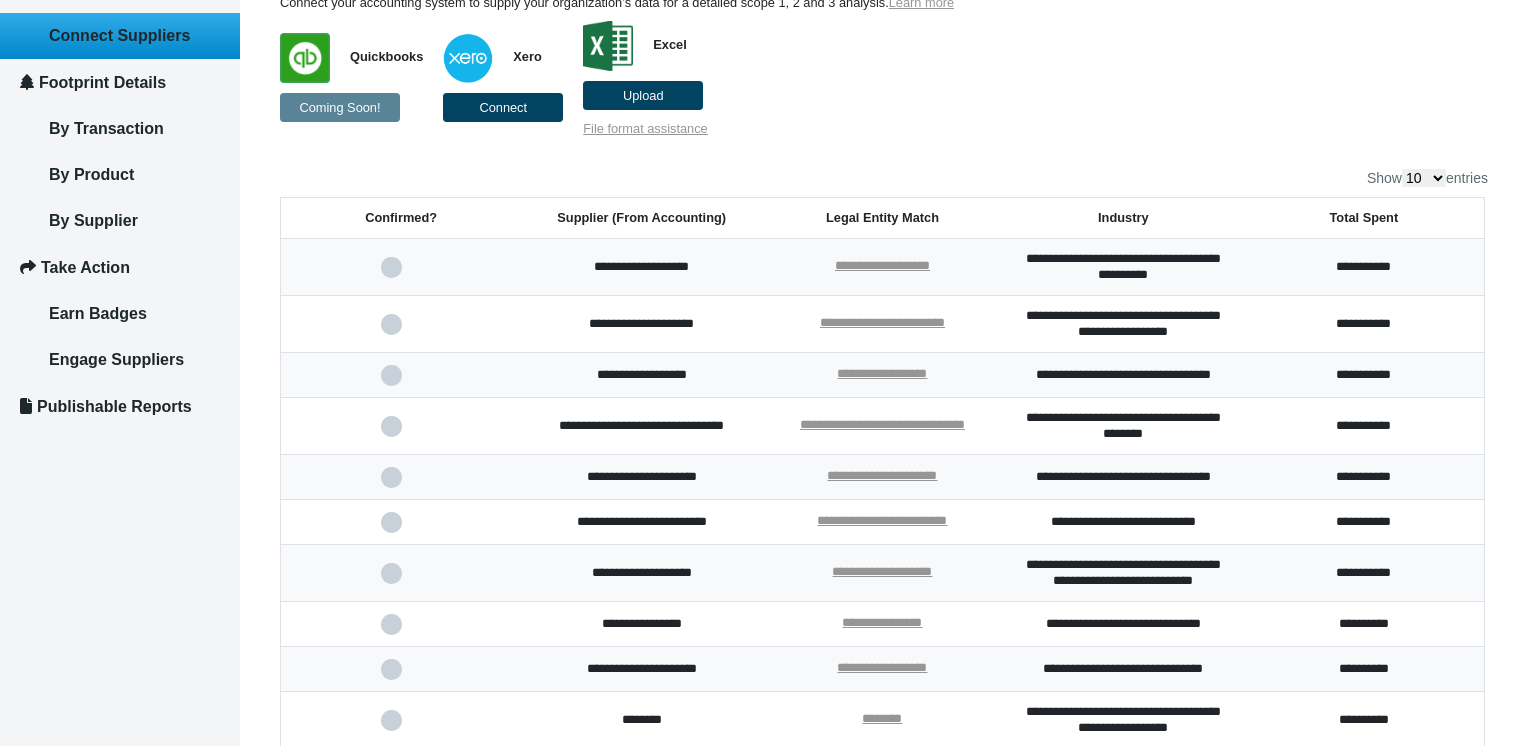 scroll, scrollTop: 300, scrollLeft: 0, axis: vertical 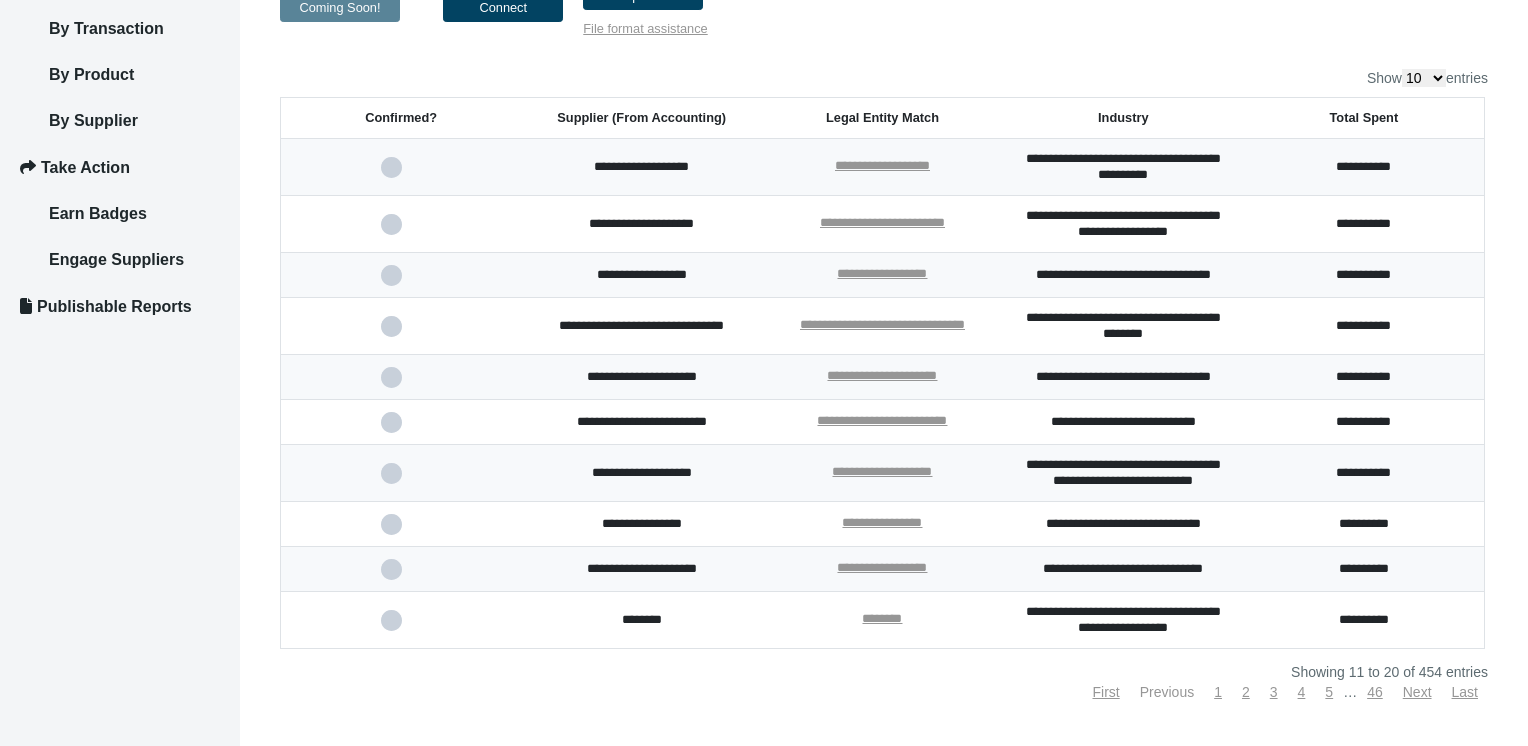 click on "Previous" at bounding box center [1167, 692] 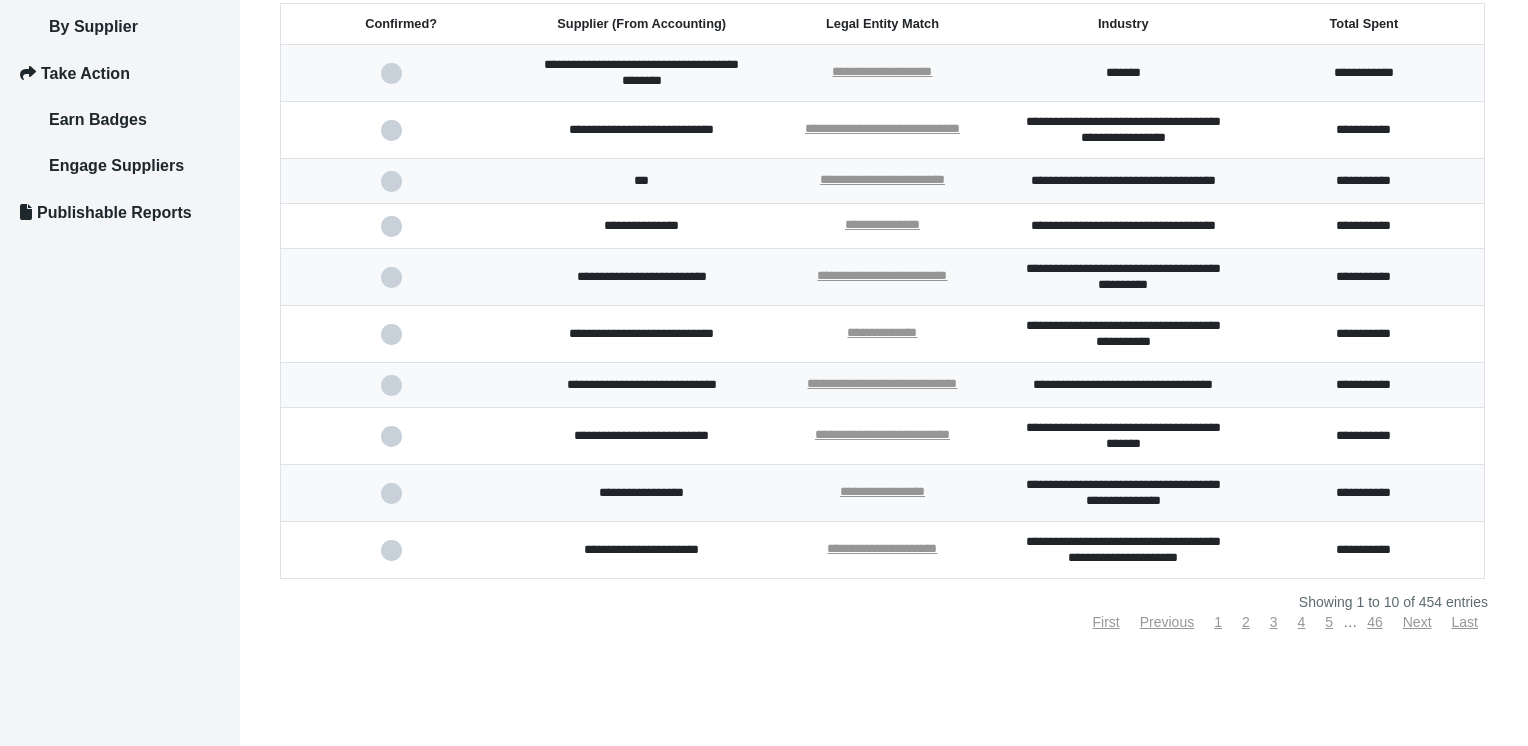 scroll, scrollTop: 424, scrollLeft: 0, axis: vertical 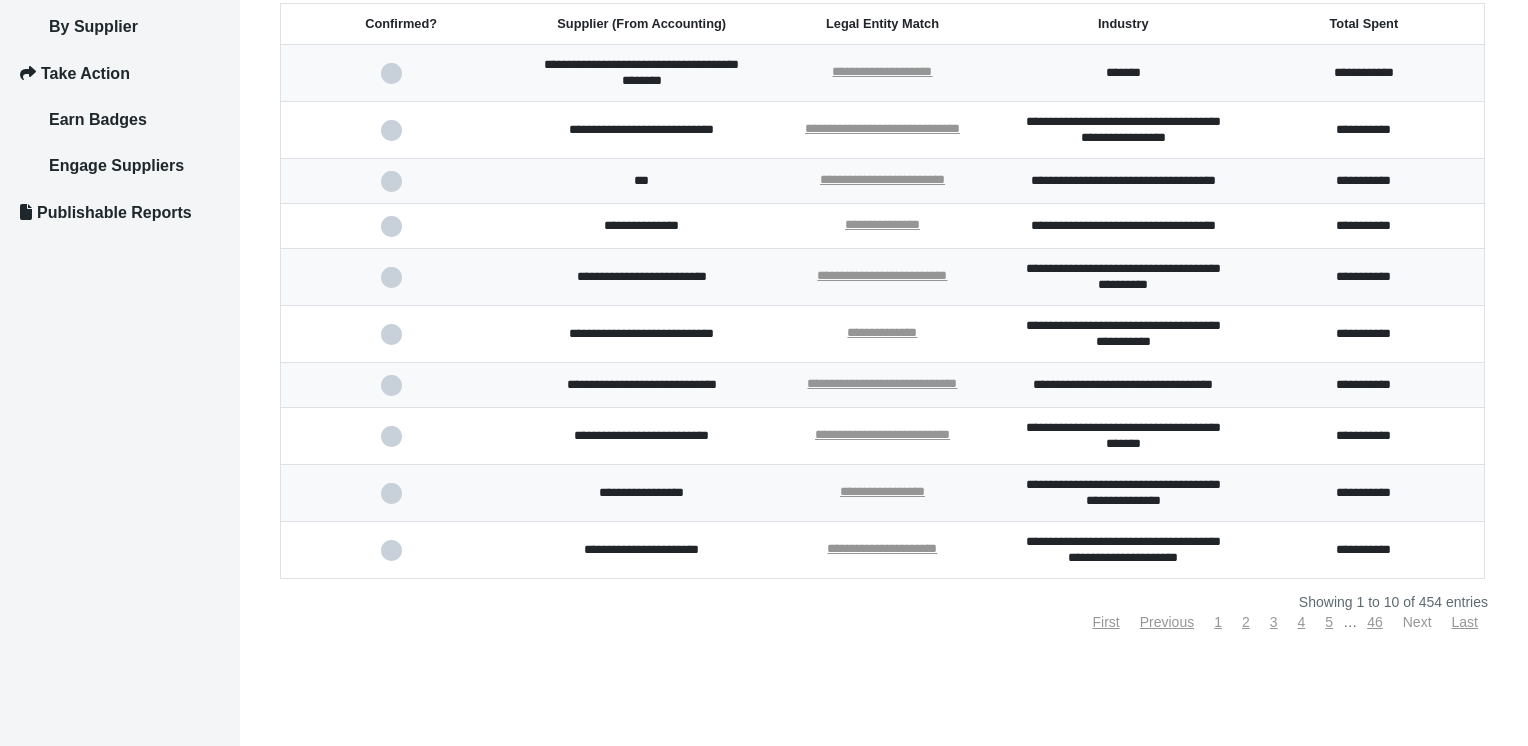 click on "Next" at bounding box center [1417, 622] 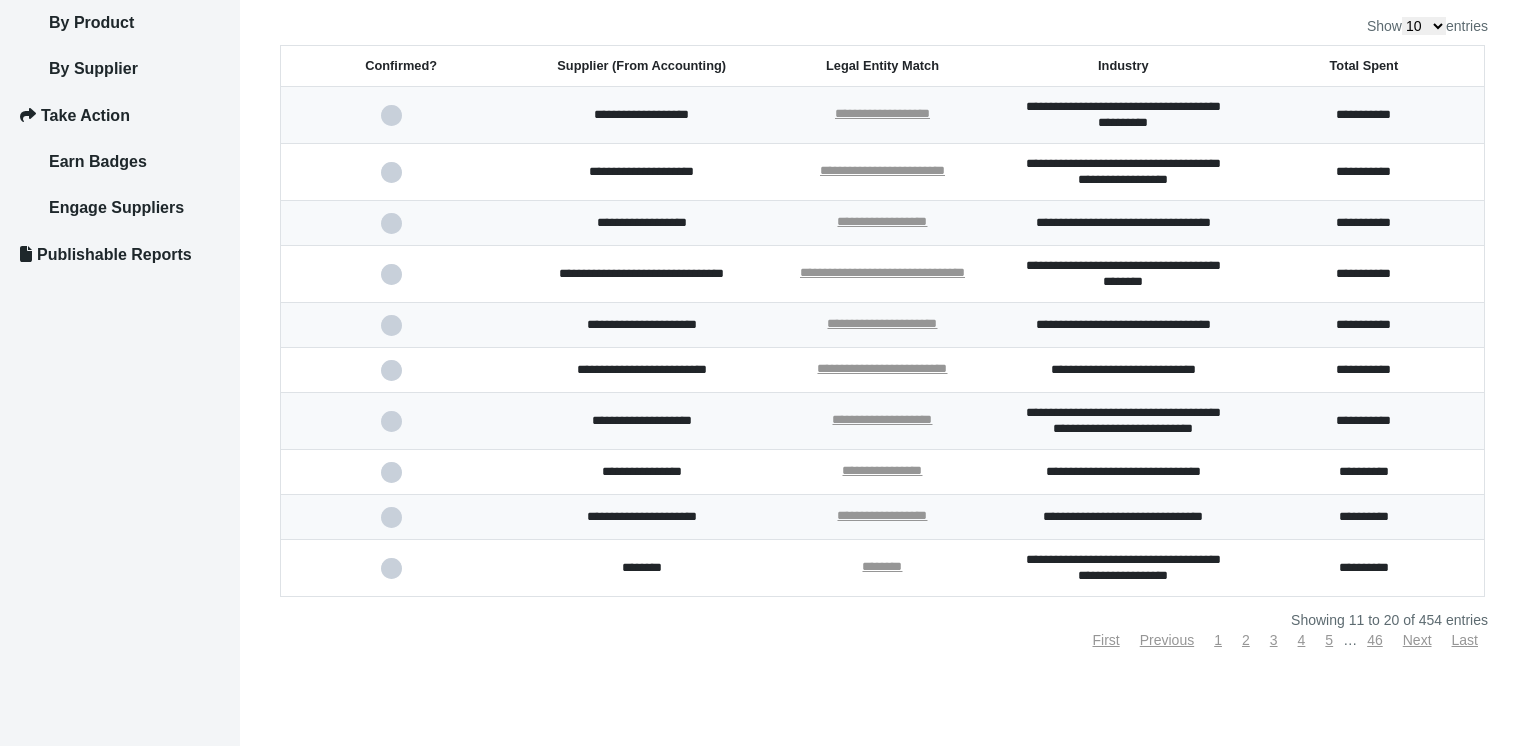 scroll, scrollTop: 382, scrollLeft: 0, axis: vertical 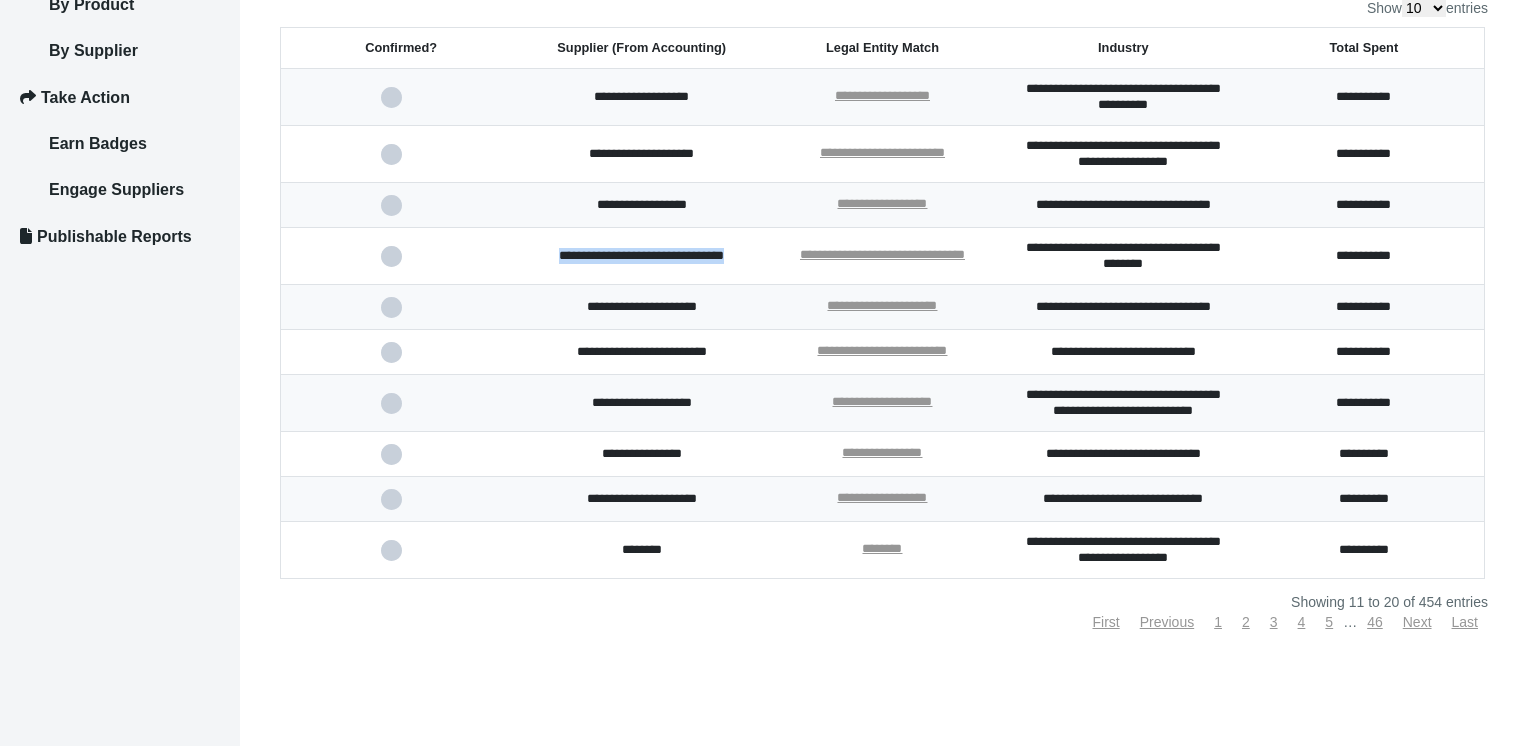 drag, startPoint x: 568, startPoint y: 233, endPoint x: 698, endPoint y: 242, distance: 130.31117 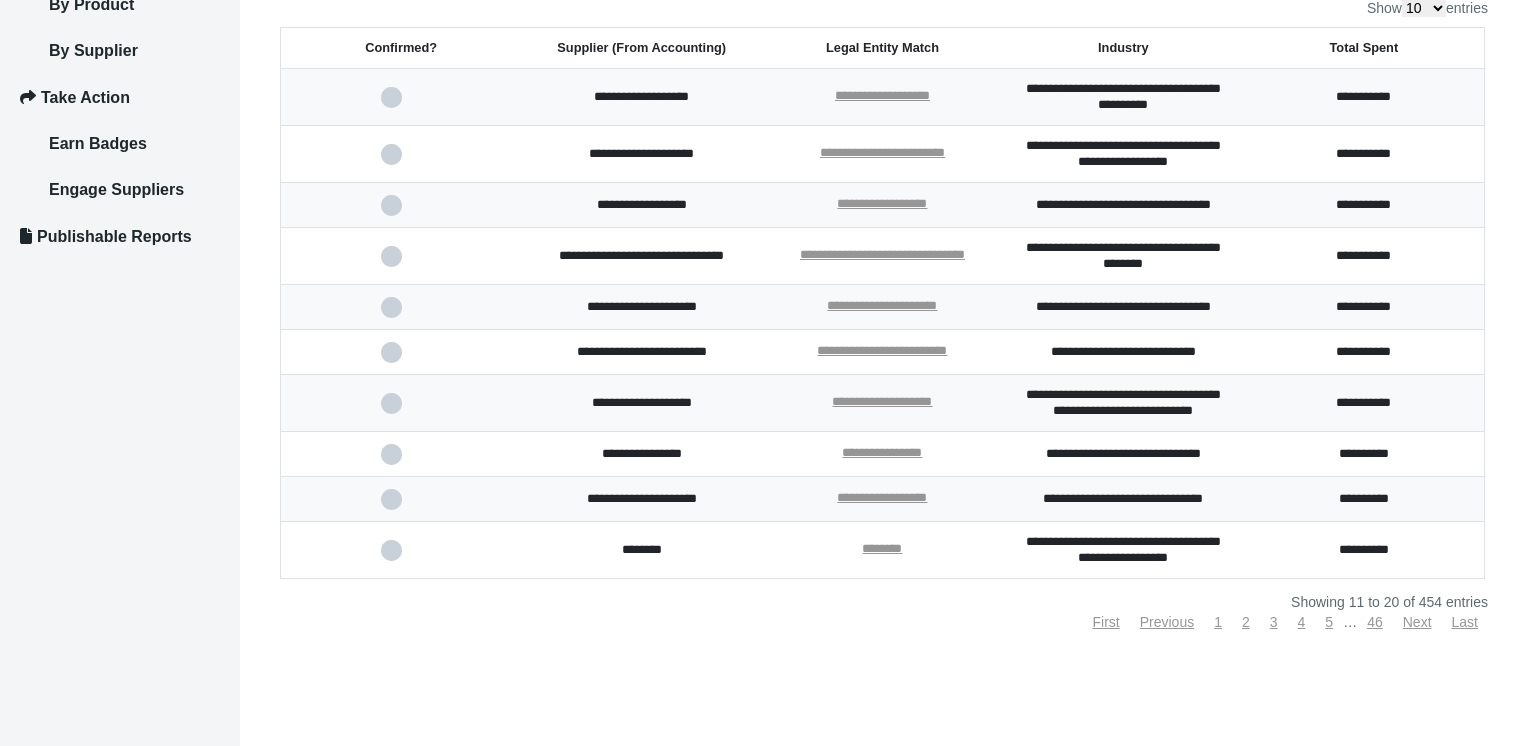 click on "**********" at bounding box center (641, 352) 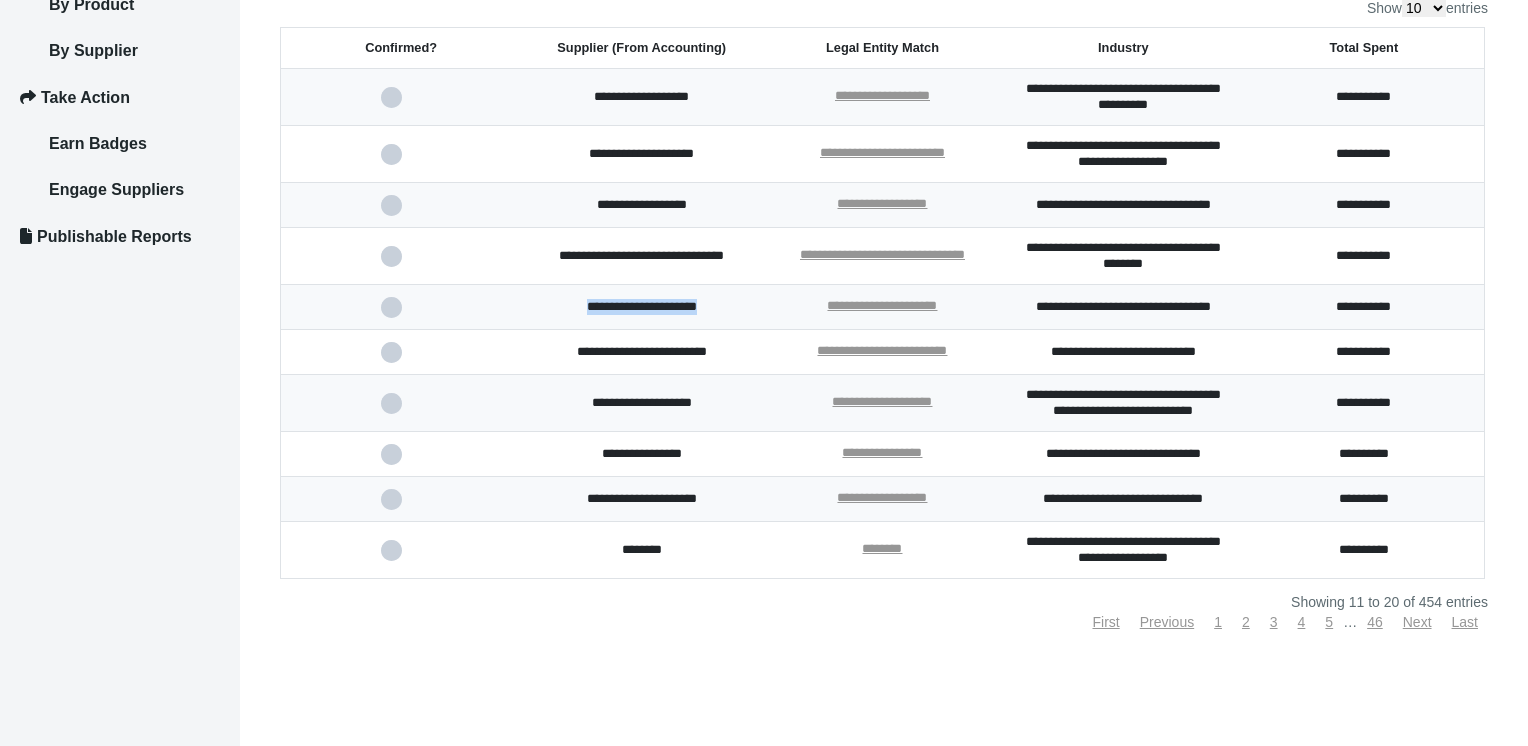 drag, startPoint x: 552, startPoint y: 287, endPoint x: 732, endPoint y: 294, distance: 180.13606 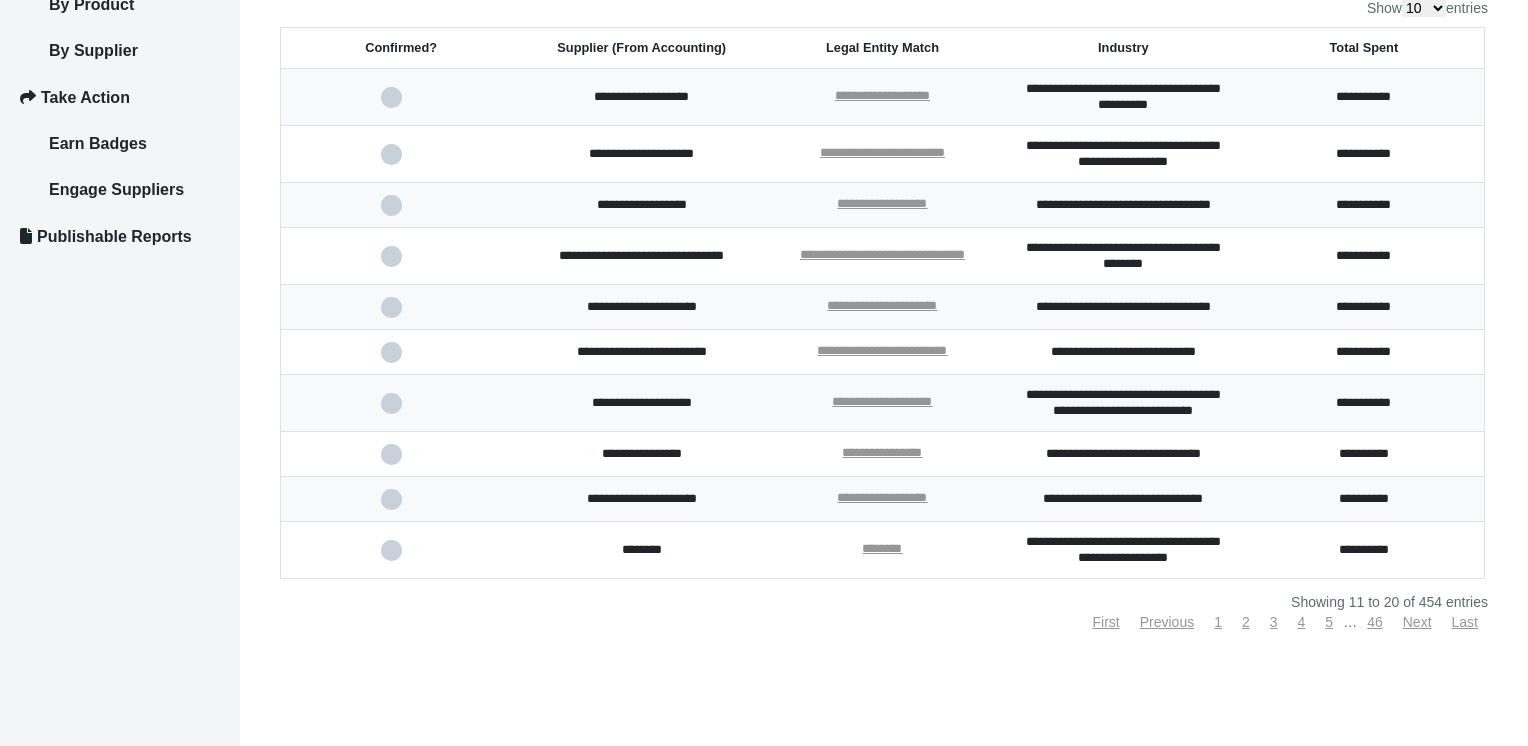 click on "**********" at bounding box center [641, 403] 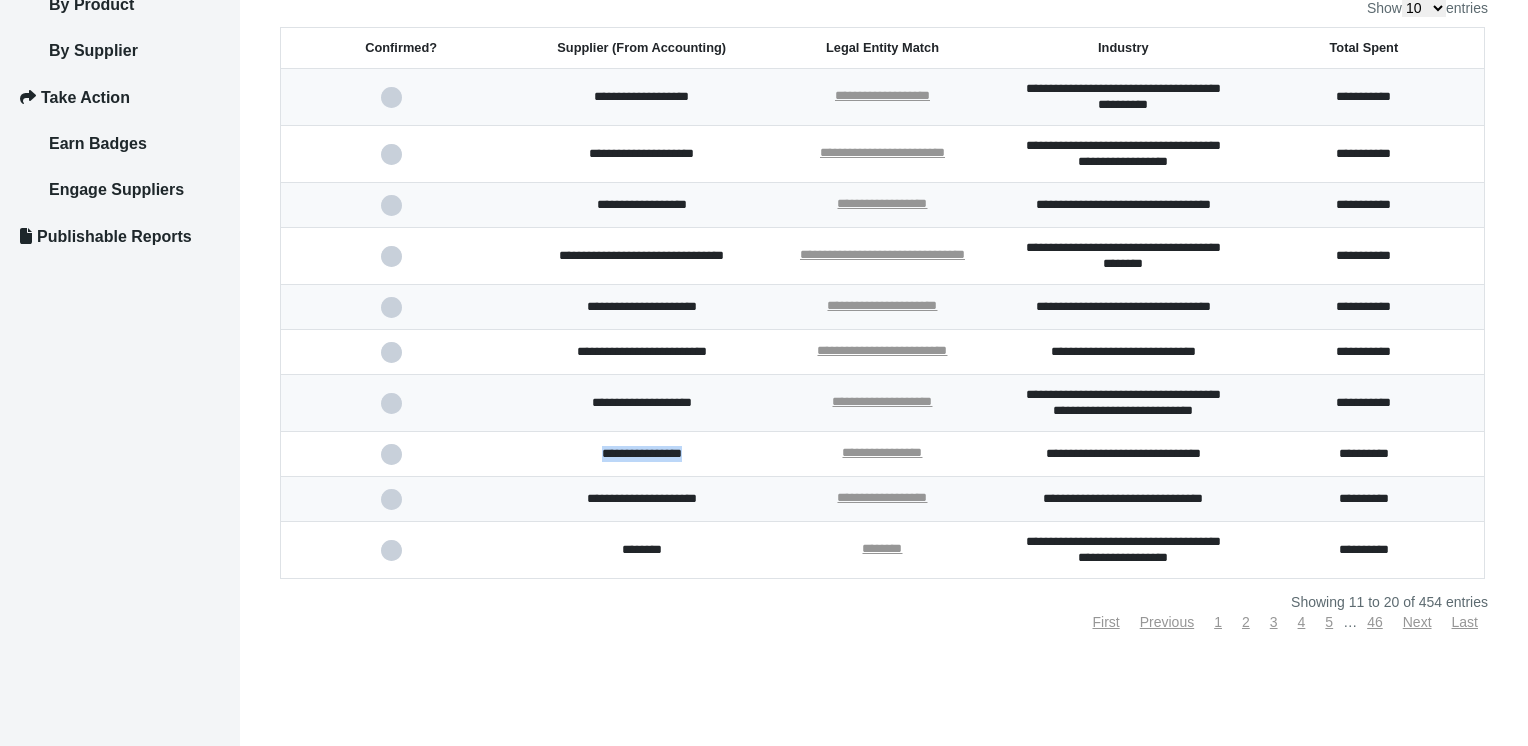 drag, startPoint x: 579, startPoint y: 453, endPoint x: 701, endPoint y: 450, distance: 122.03688 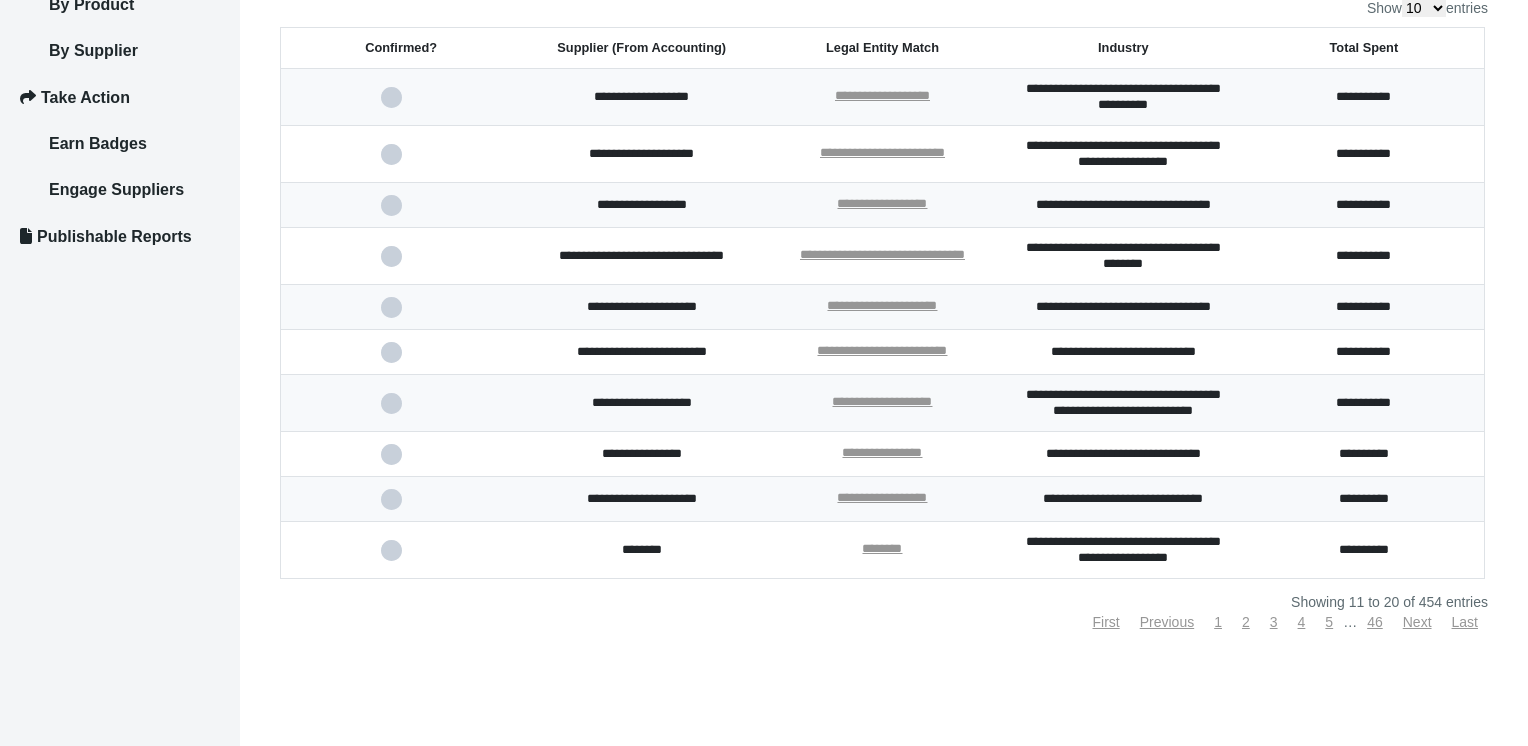 click on "**********" at bounding box center [641, 499] 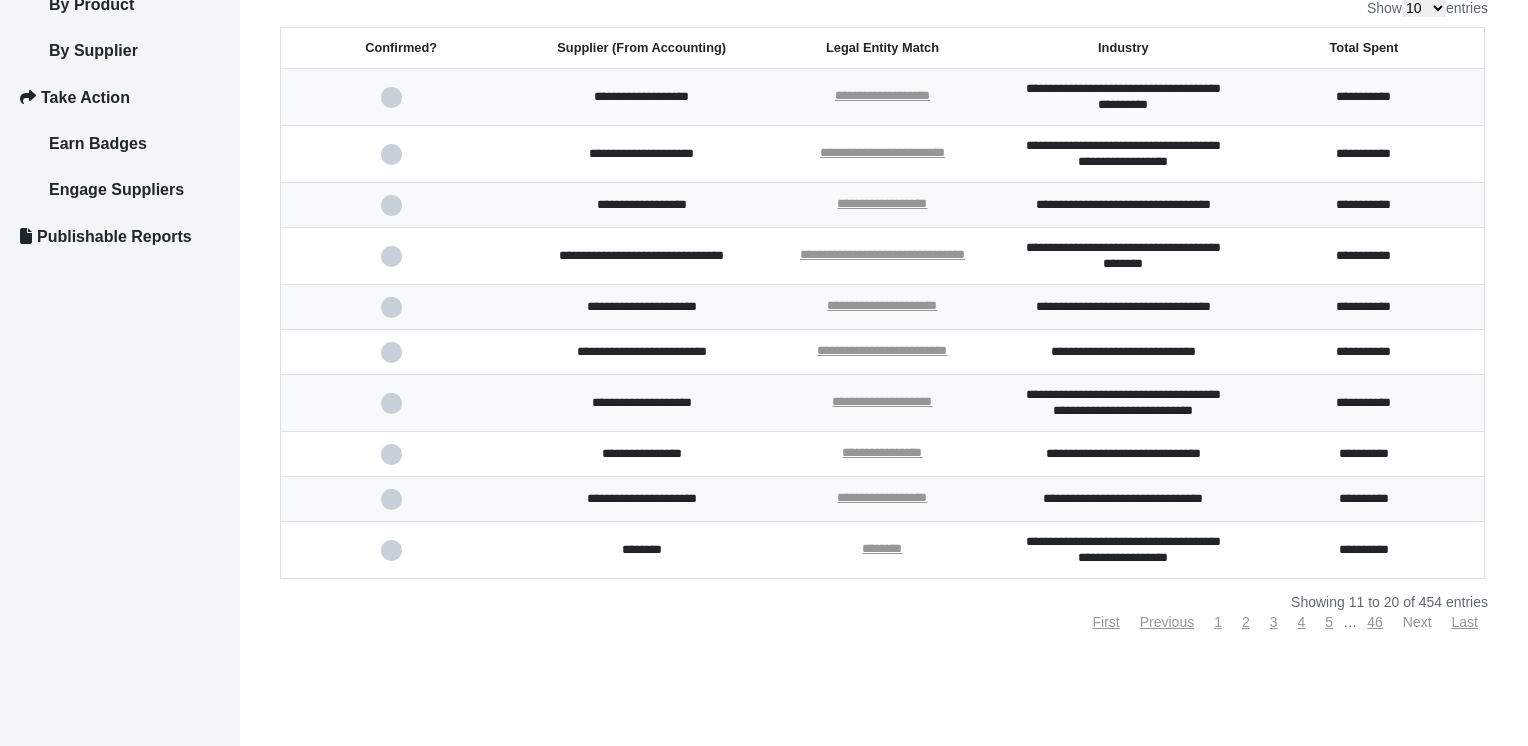 click on "Next" at bounding box center [1417, 622] 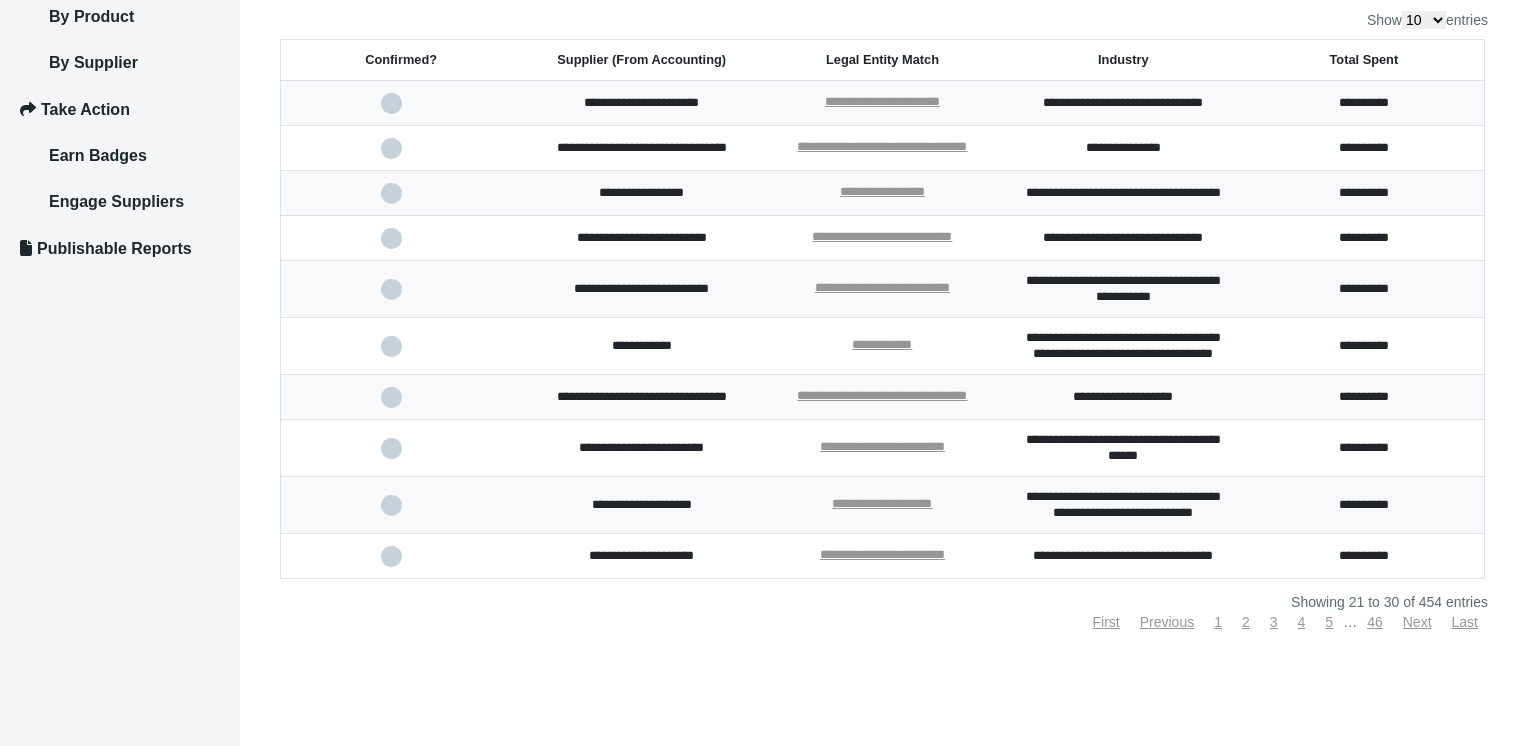 scroll, scrollTop: 337, scrollLeft: 0, axis: vertical 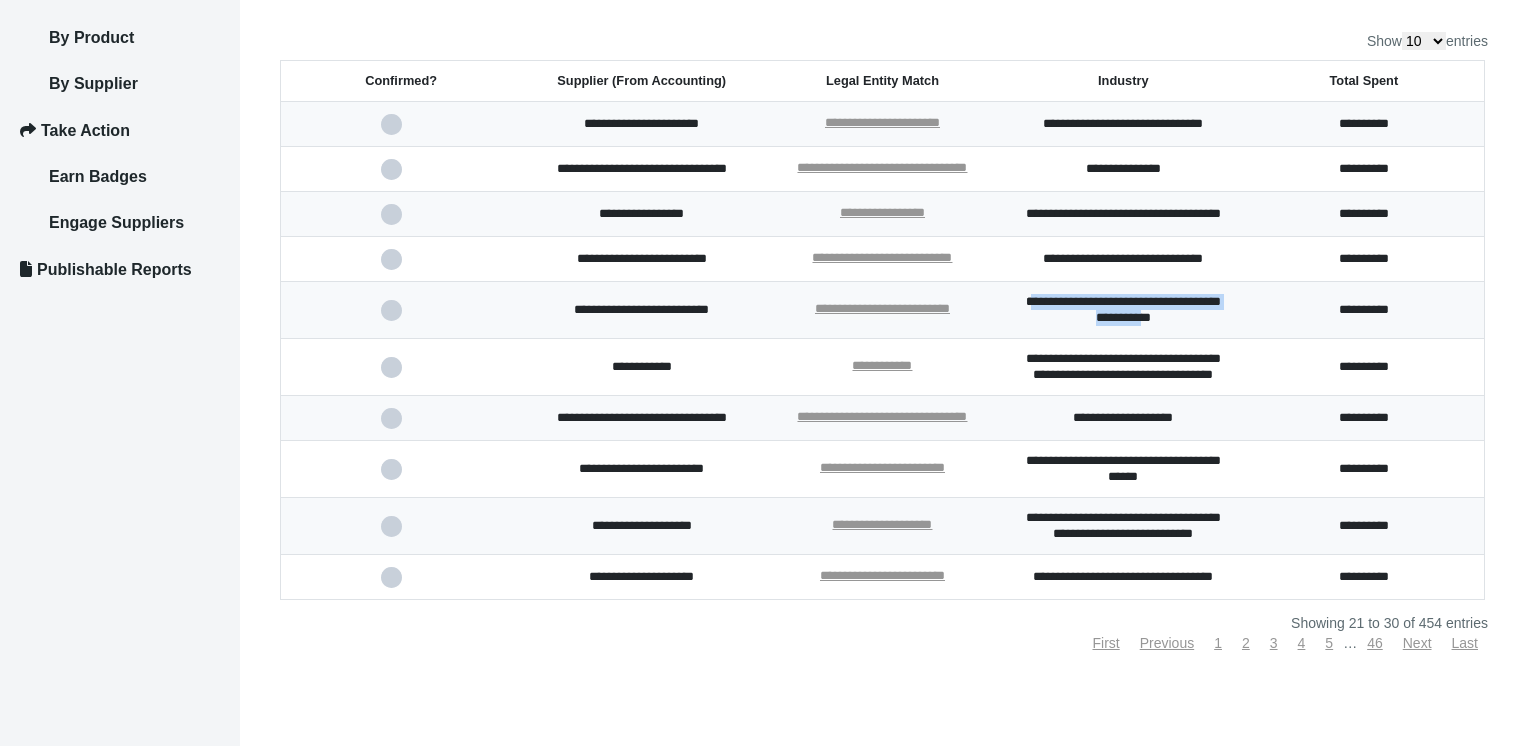 drag, startPoint x: 1048, startPoint y: 324, endPoint x: 1179, endPoint y: 350, distance: 133.55524 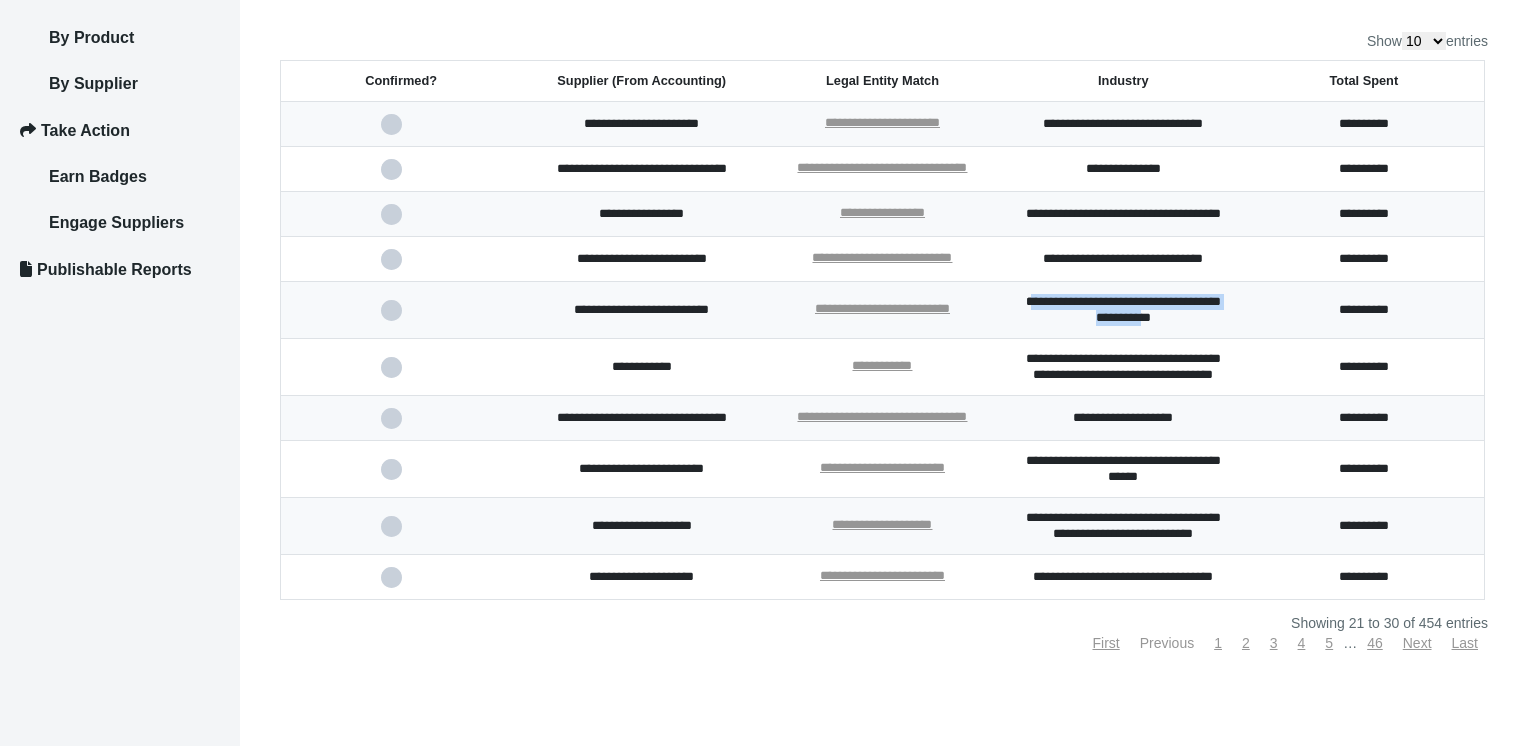 click on "Previous" at bounding box center [1167, 643] 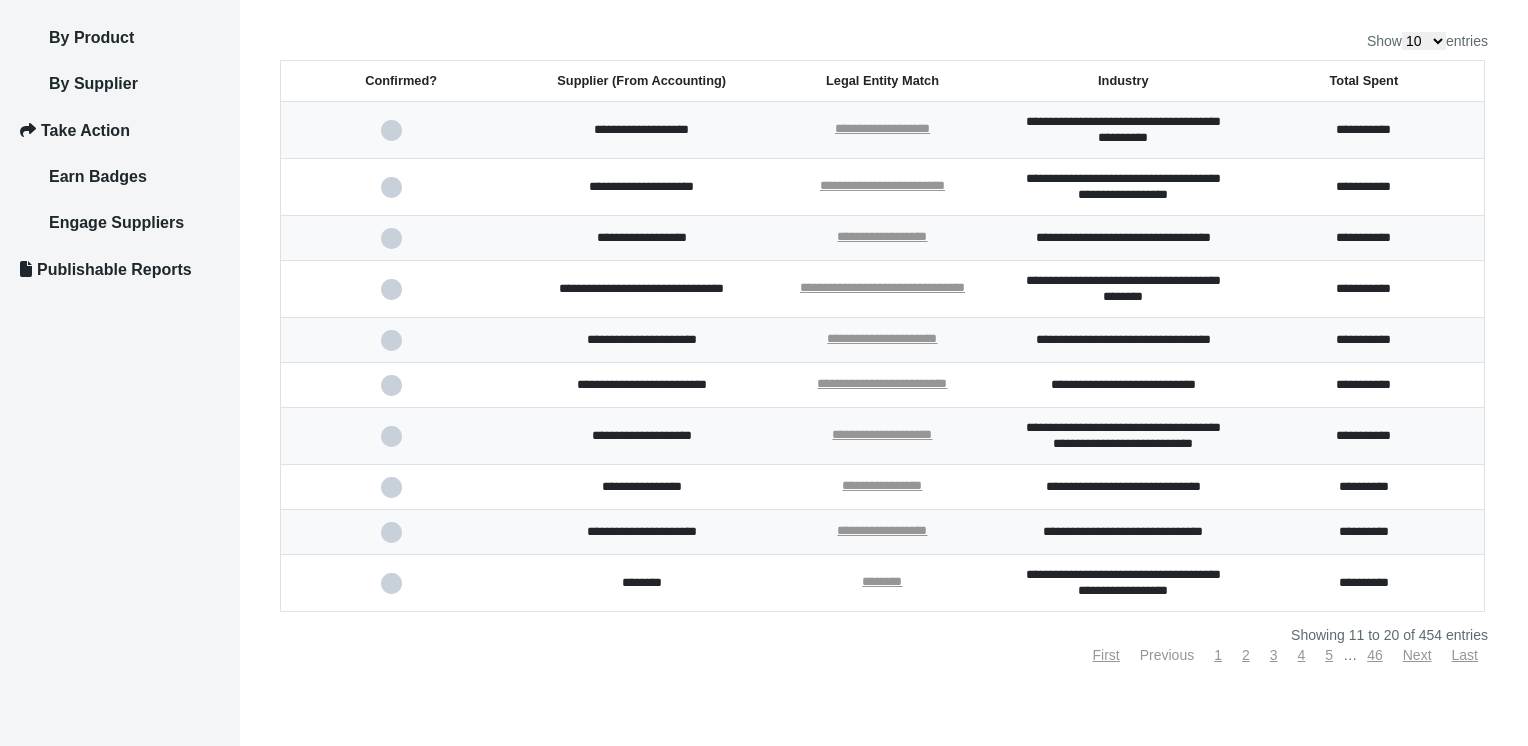 click on "Previous" at bounding box center [1167, 655] 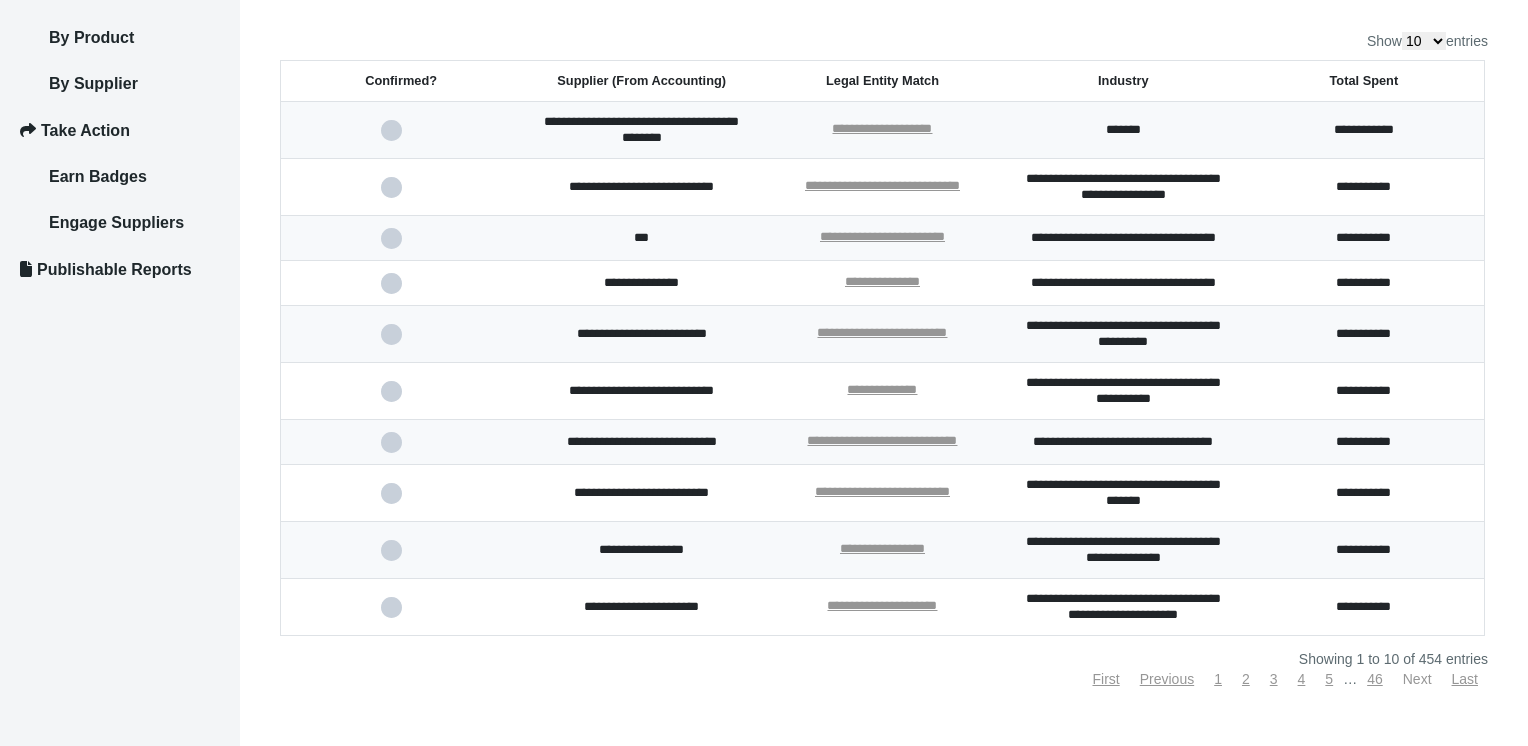 click on "Next" at bounding box center [1417, 679] 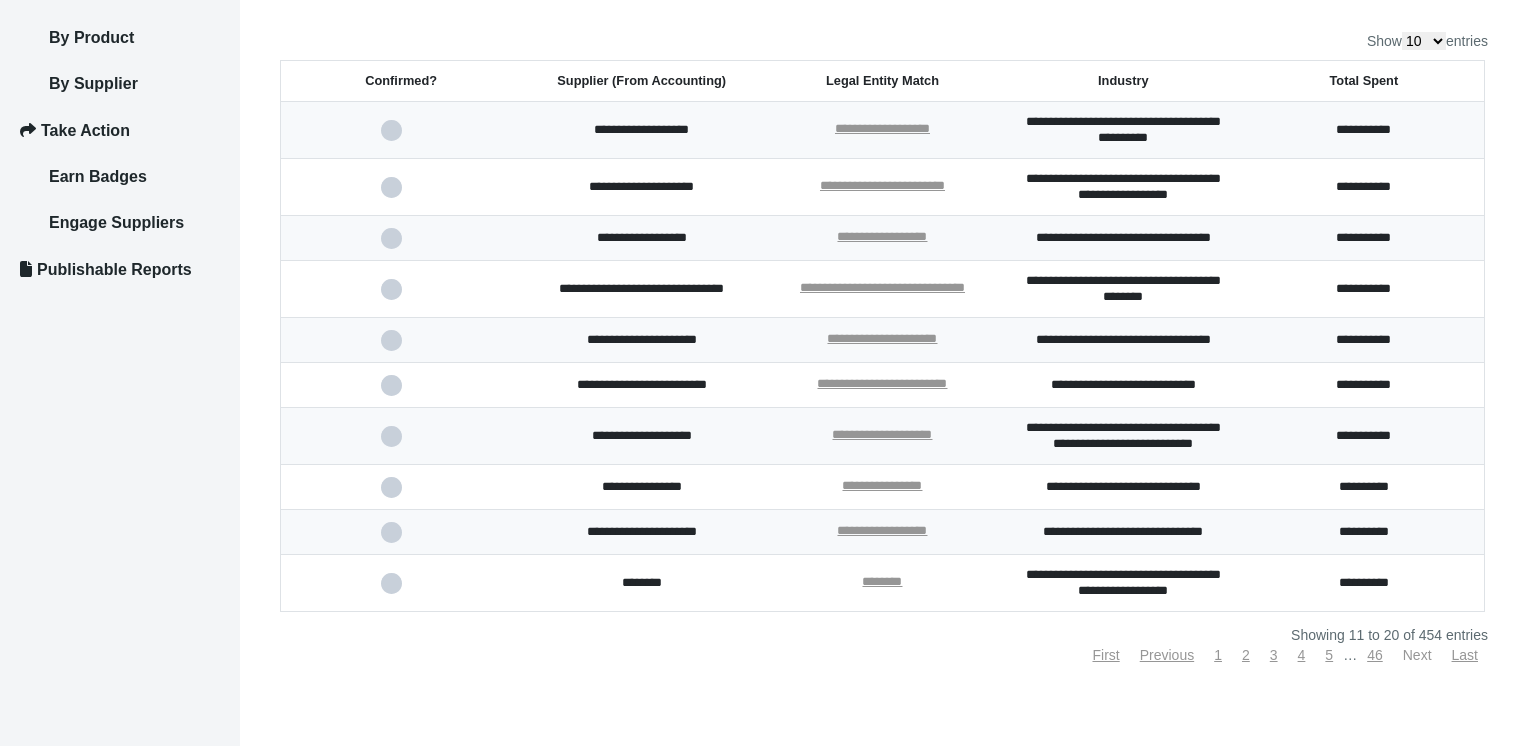 click on "Next" at bounding box center (1417, 655) 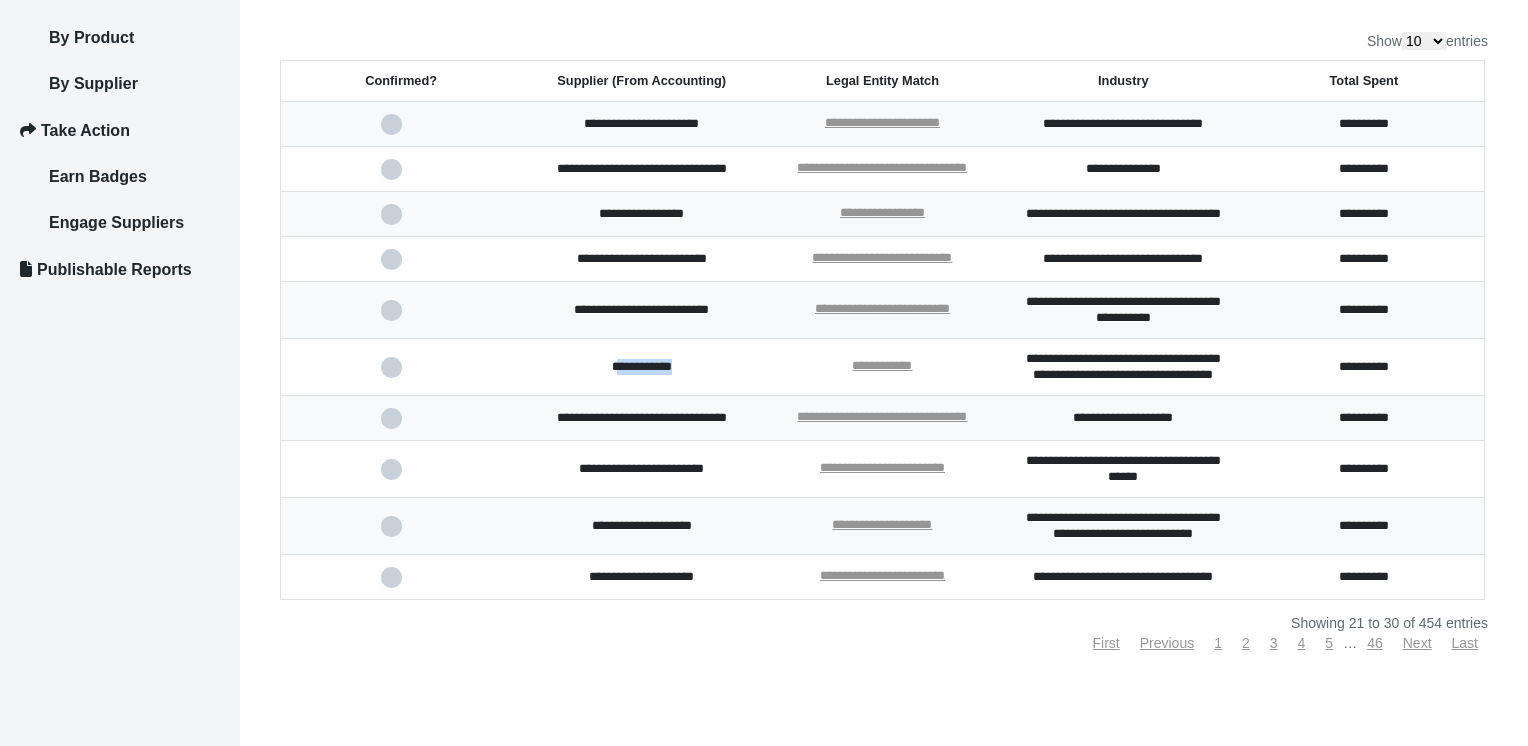 drag, startPoint x: 601, startPoint y: 396, endPoint x: 706, endPoint y: 397, distance: 105.00476 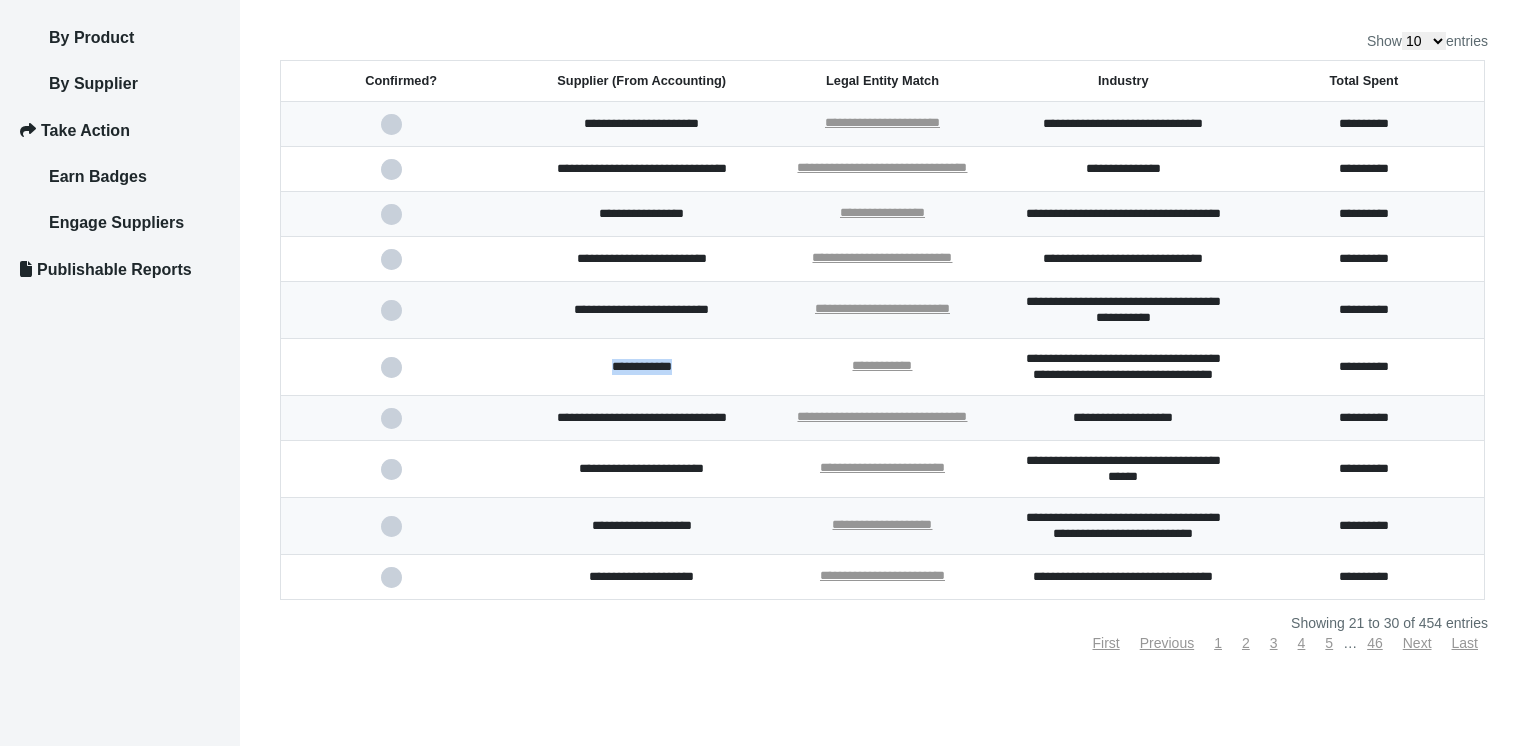 drag, startPoint x: 600, startPoint y: 398, endPoint x: 697, endPoint y: 397, distance: 97.00516 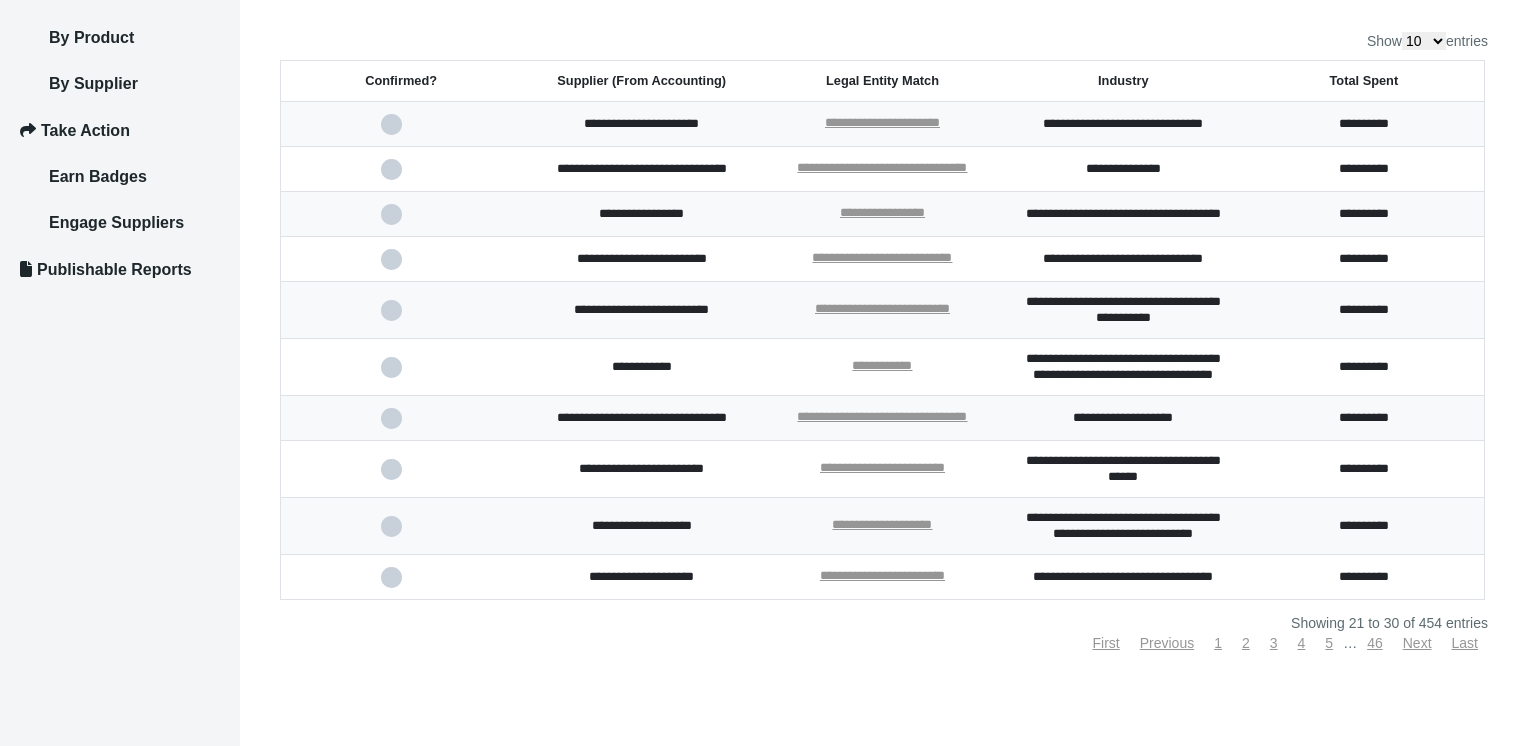 click on "**********" at bounding box center (641, 418) 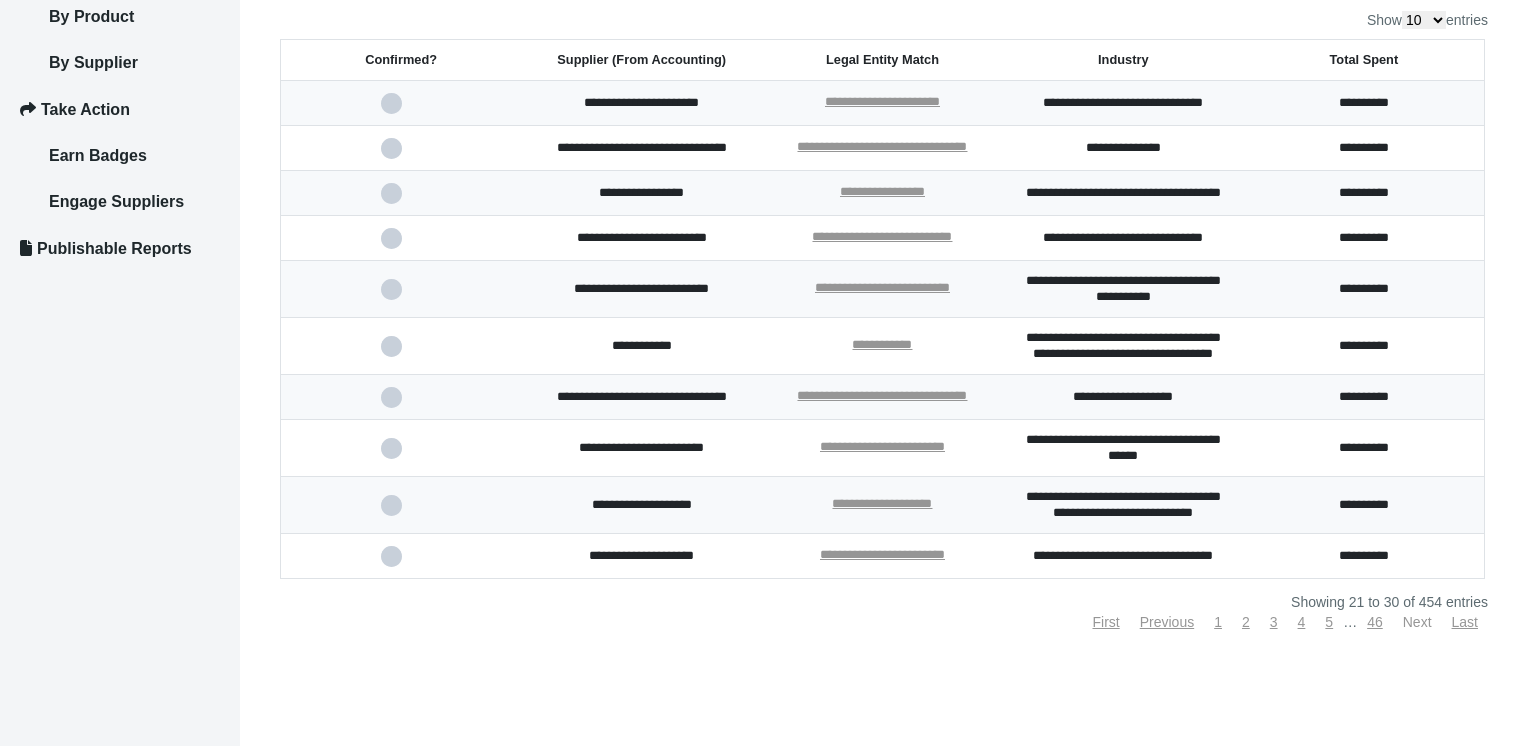 click on "Next" at bounding box center (1417, 622) 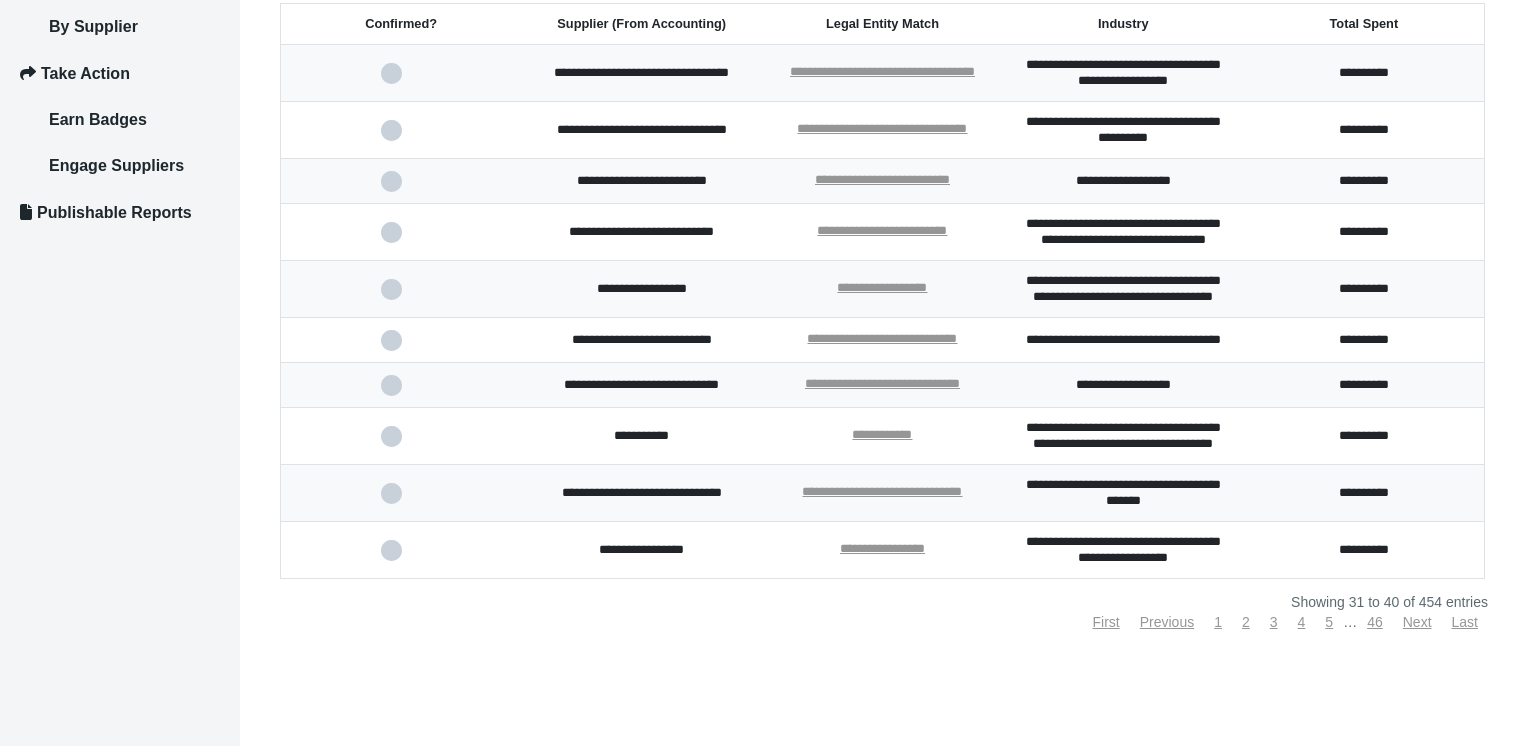 scroll, scrollTop: 465, scrollLeft: 0, axis: vertical 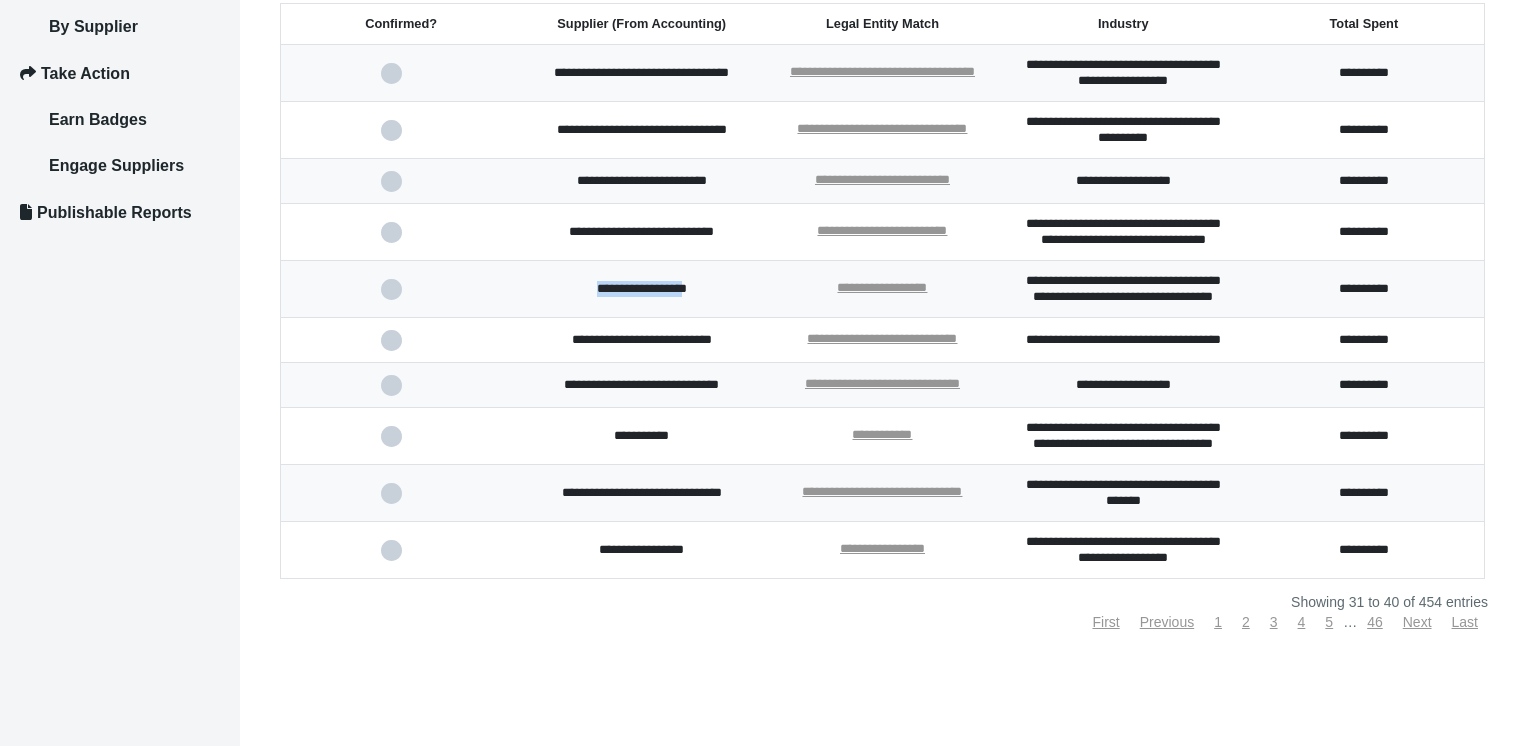 drag, startPoint x: 560, startPoint y: 245, endPoint x: 702, endPoint y: 232, distance: 142.59383 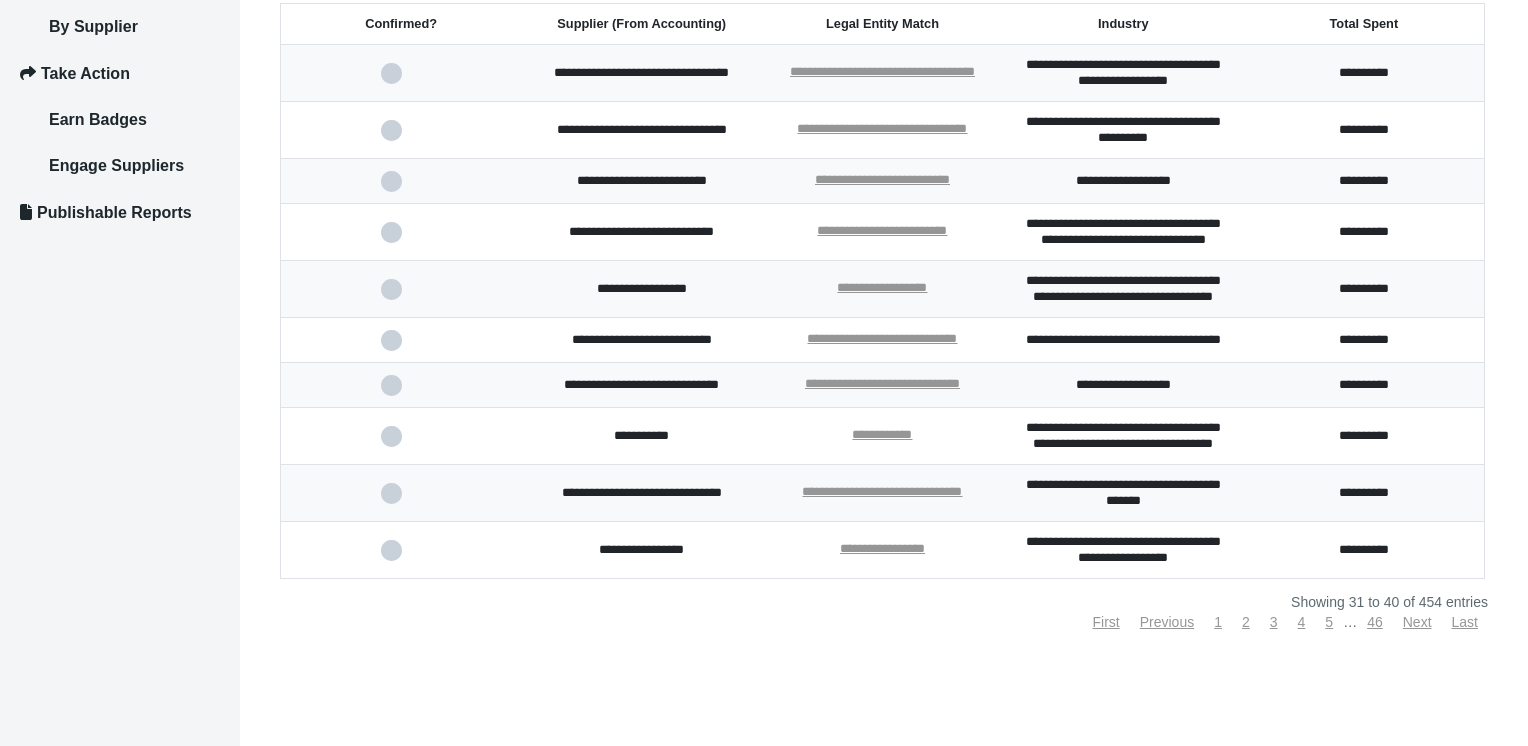 drag, startPoint x: 702, startPoint y: 232, endPoint x: 752, endPoint y: 268, distance: 61.611687 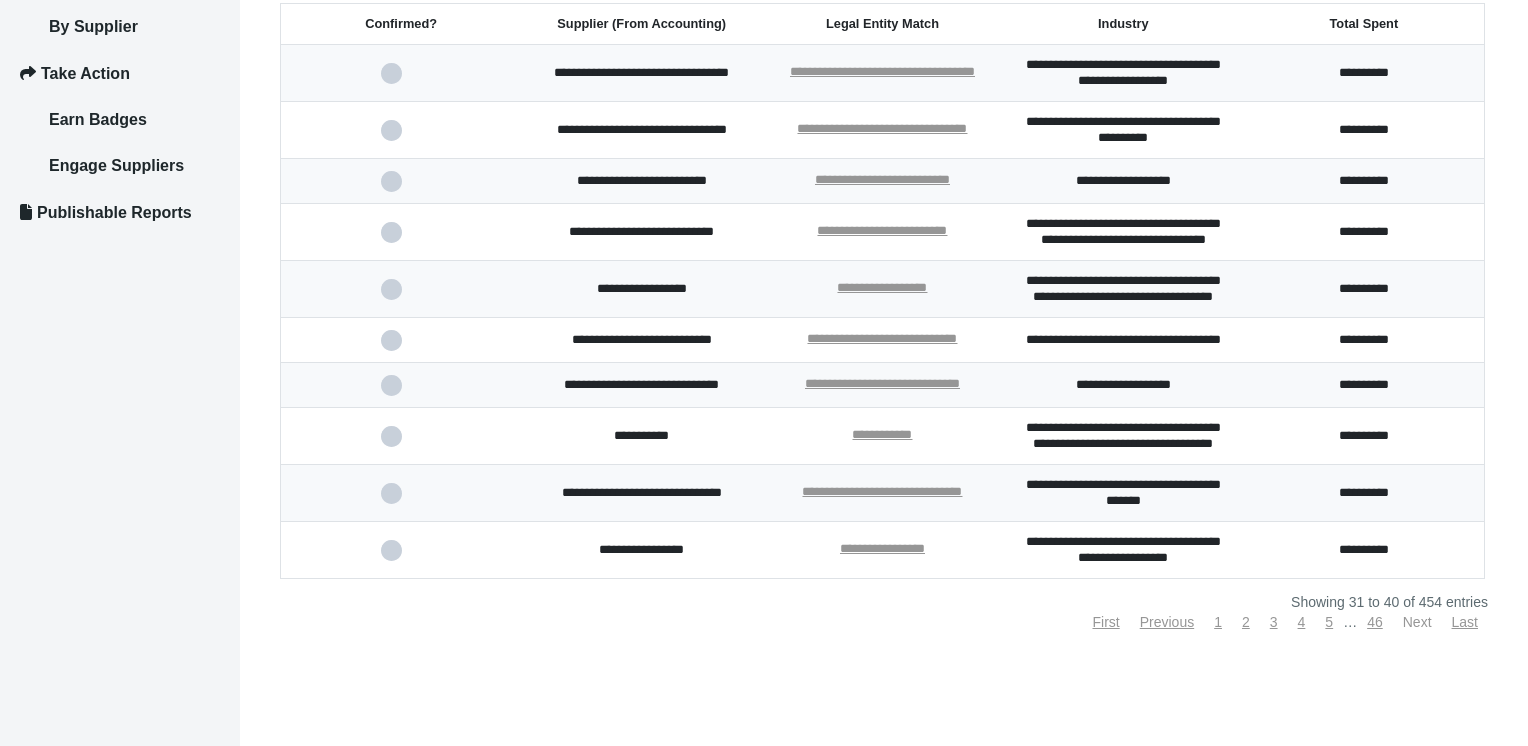 click on "Next" at bounding box center (1417, 622) 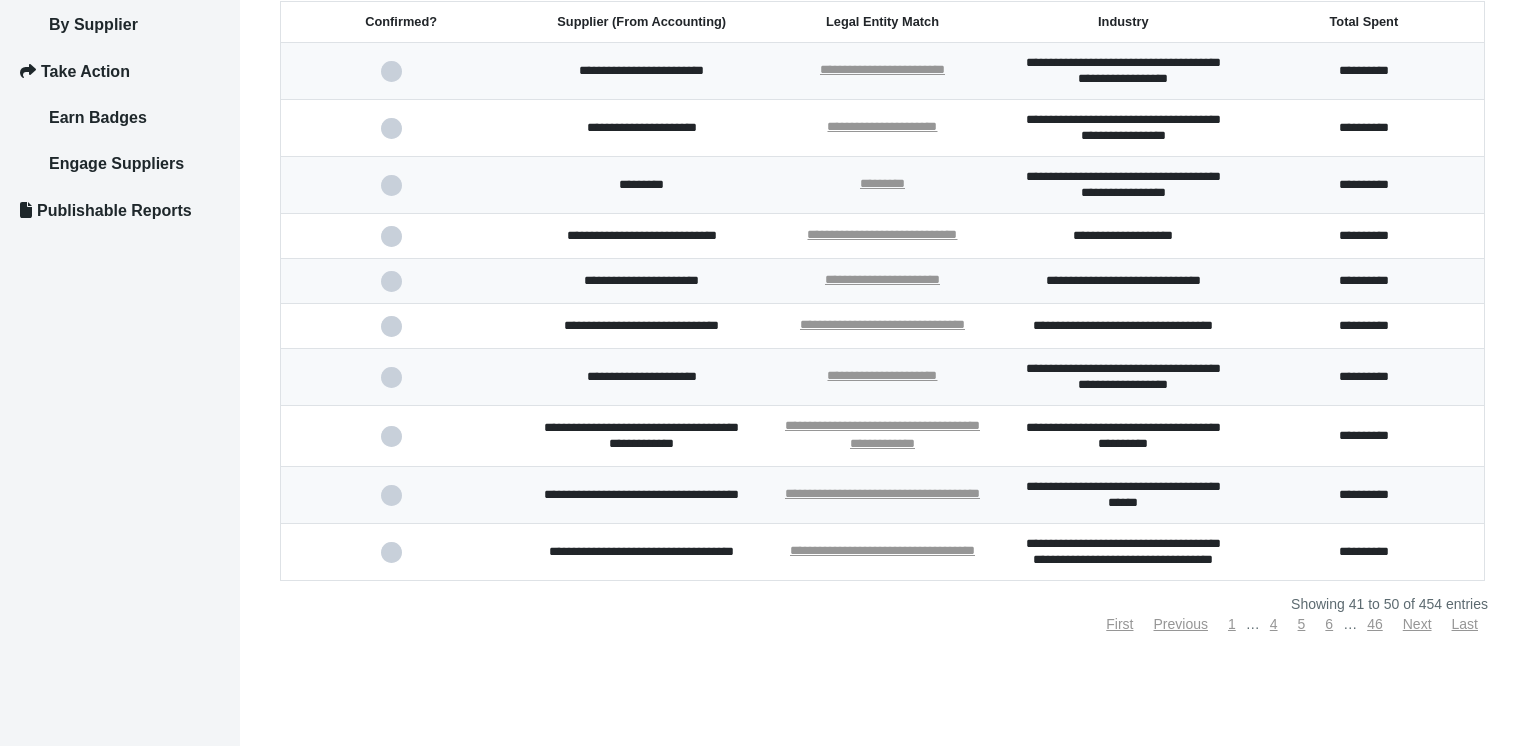 scroll, scrollTop: 400, scrollLeft: 0, axis: vertical 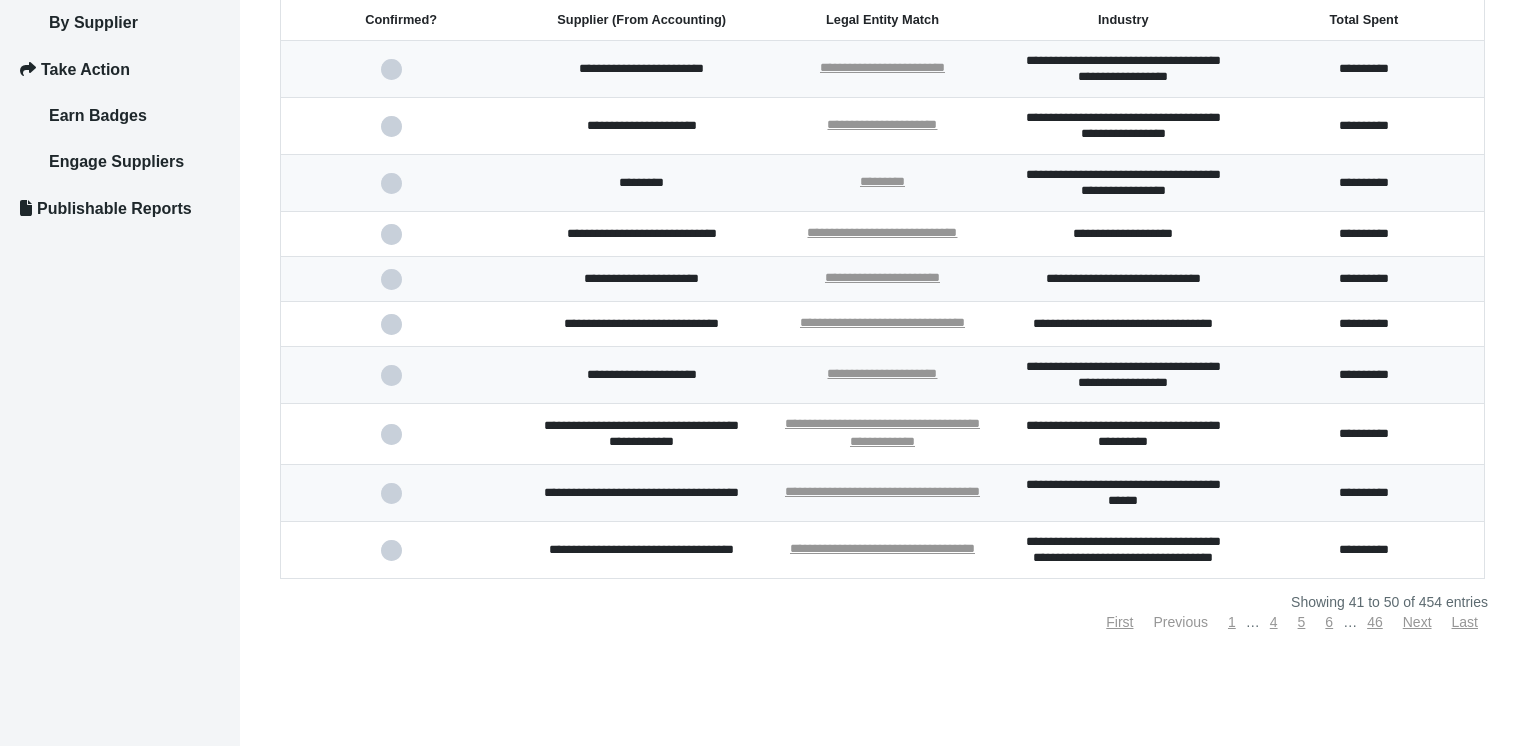 click on "Previous" at bounding box center (1181, 622) 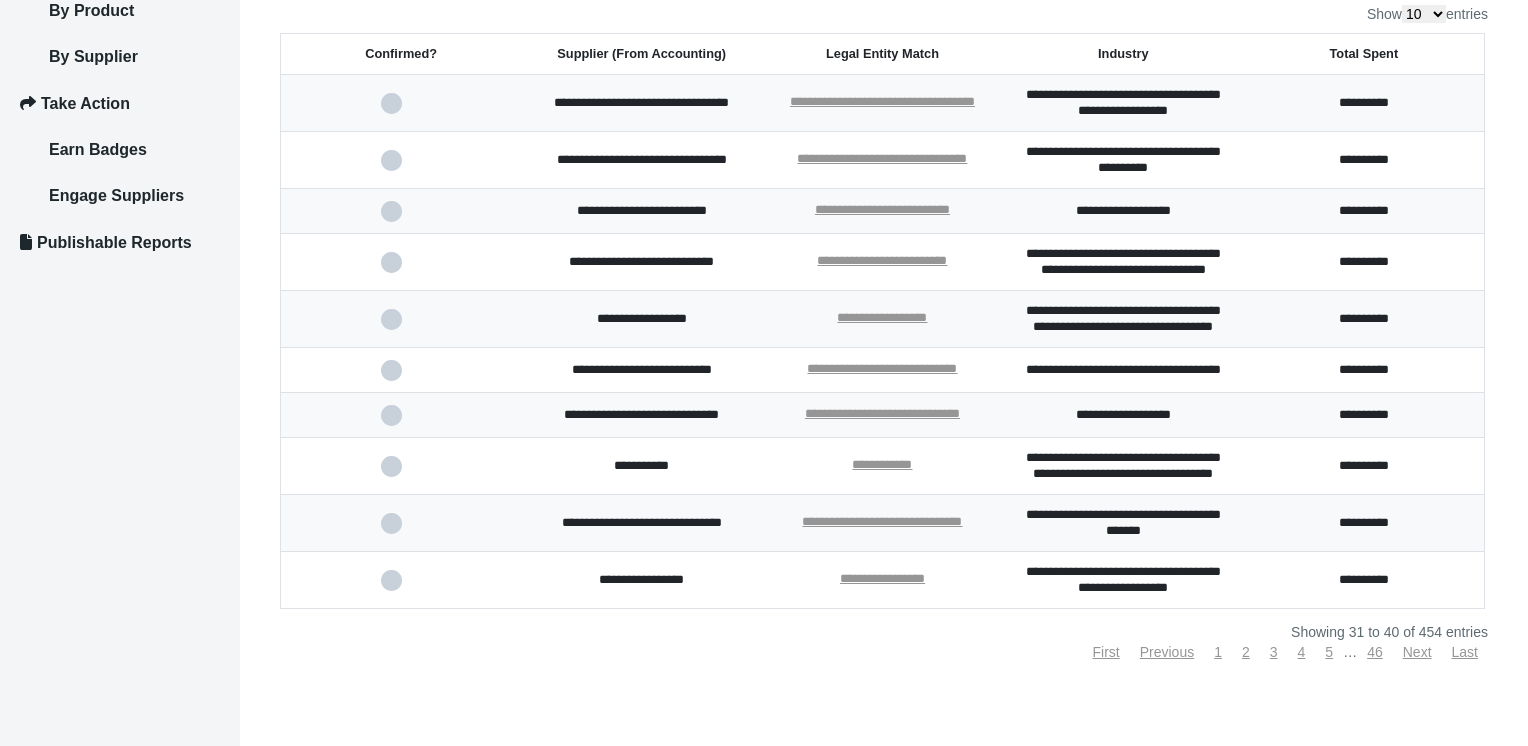 scroll, scrollTop: 400, scrollLeft: 0, axis: vertical 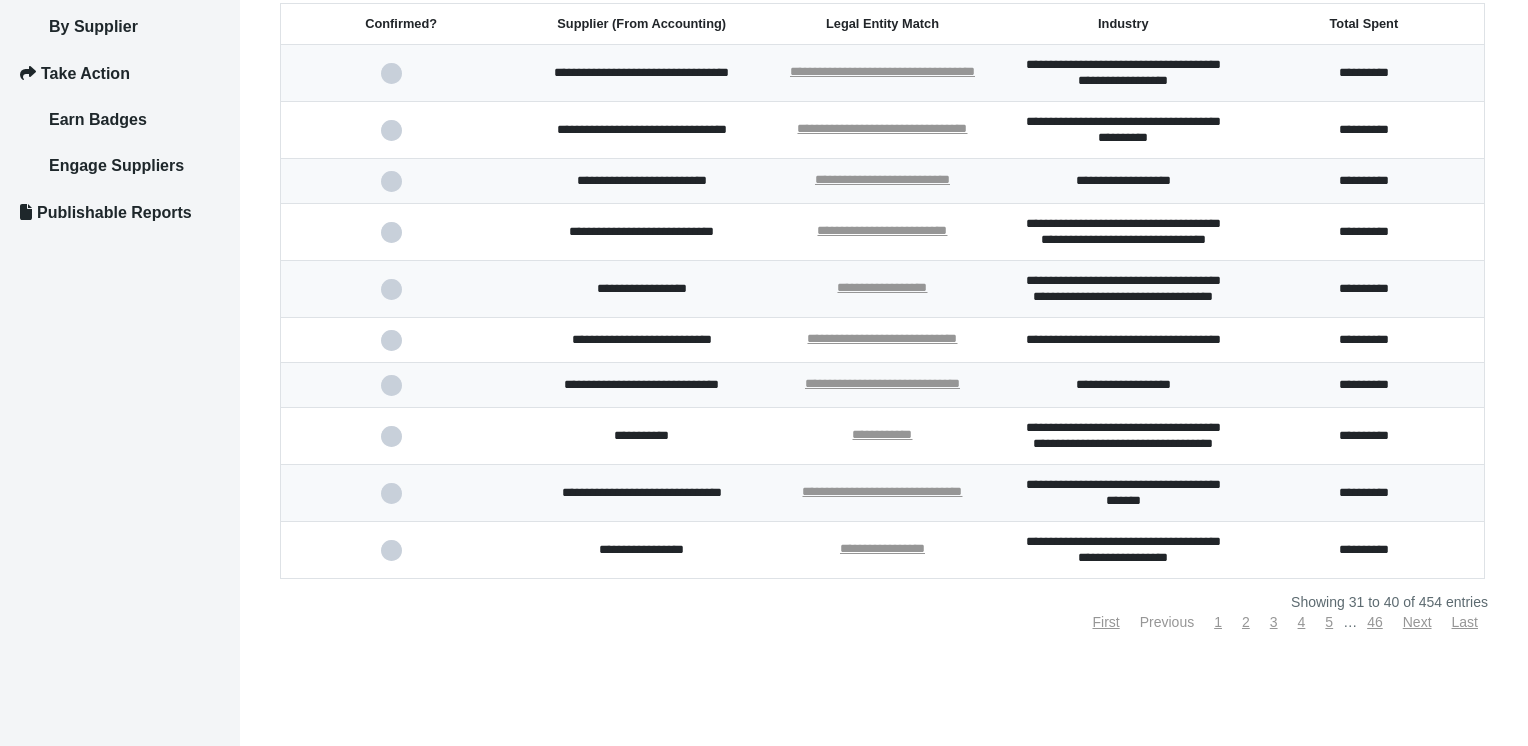 click on "Previous" at bounding box center [1167, 622] 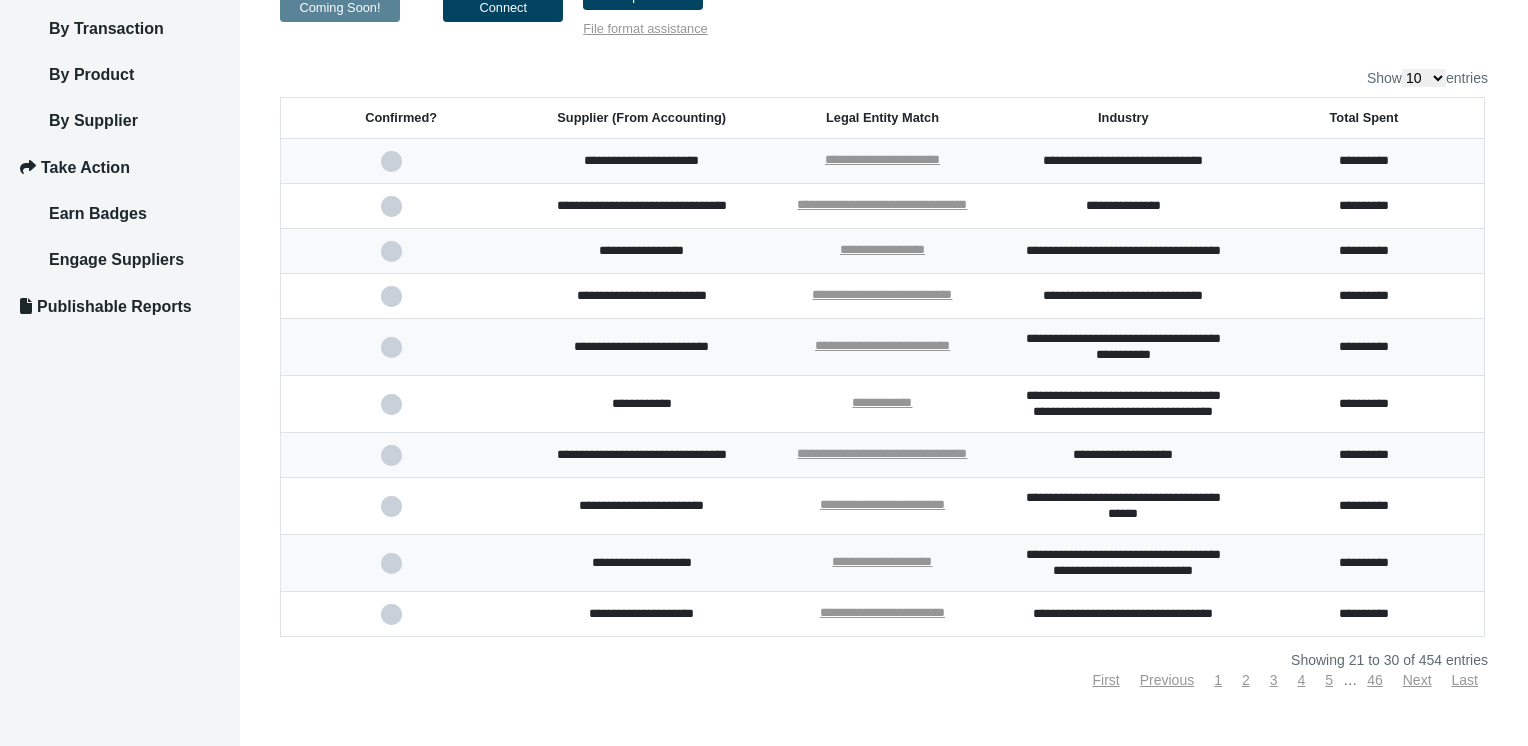 scroll, scrollTop: 400, scrollLeft: 0, axis: vertical 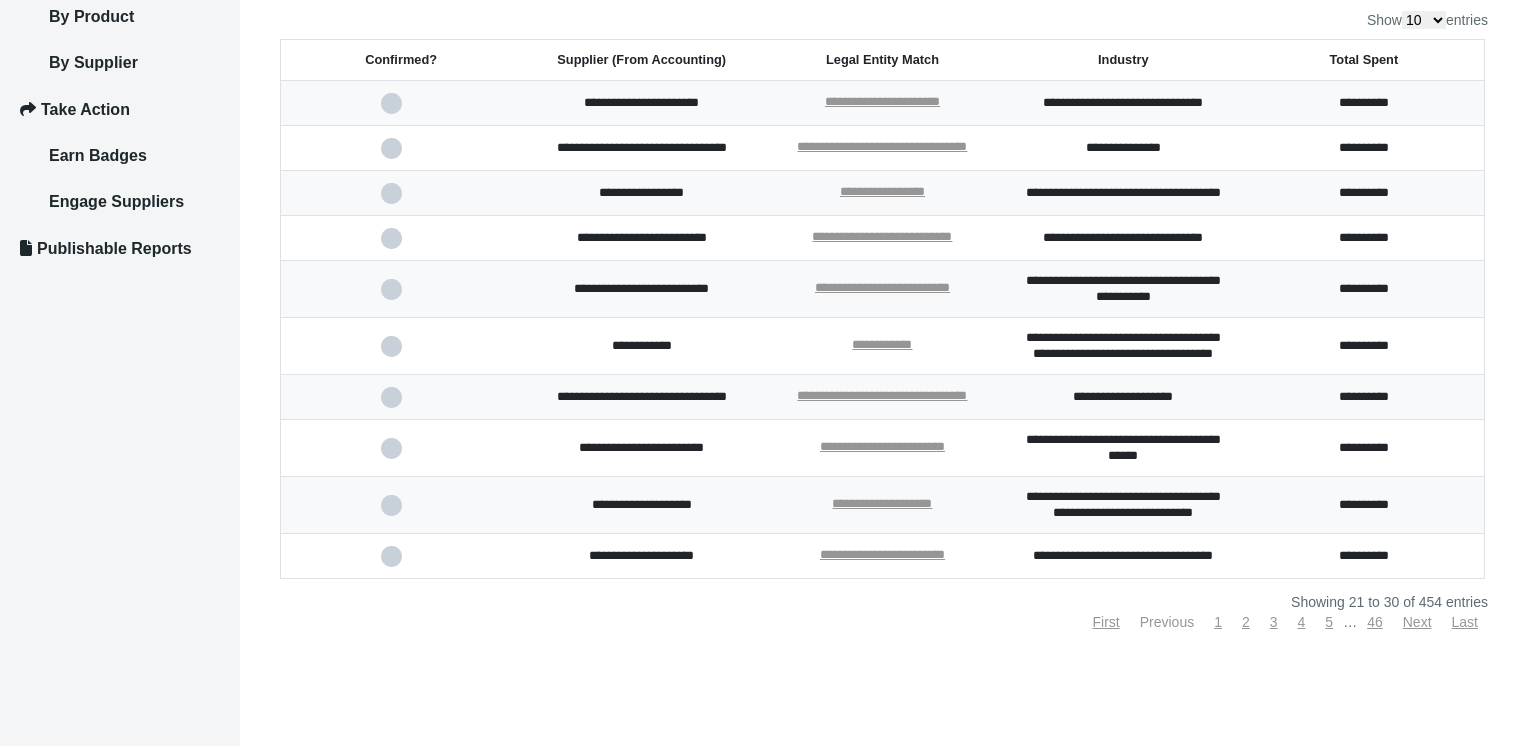 click on "Previous" at bounding box center [1167, 622] 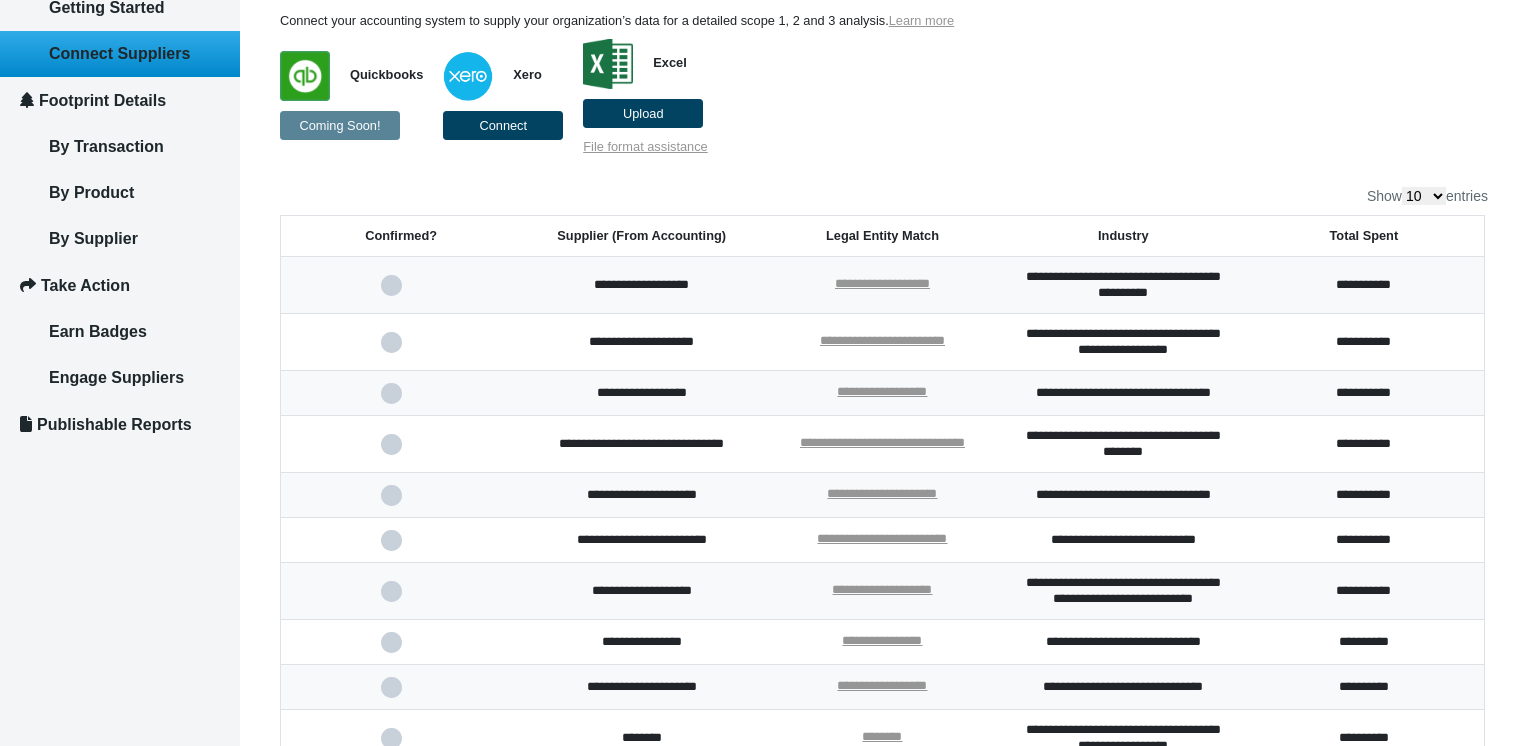 scroll, scrollTop: 382, scrollLeft: 0, axis: vertical 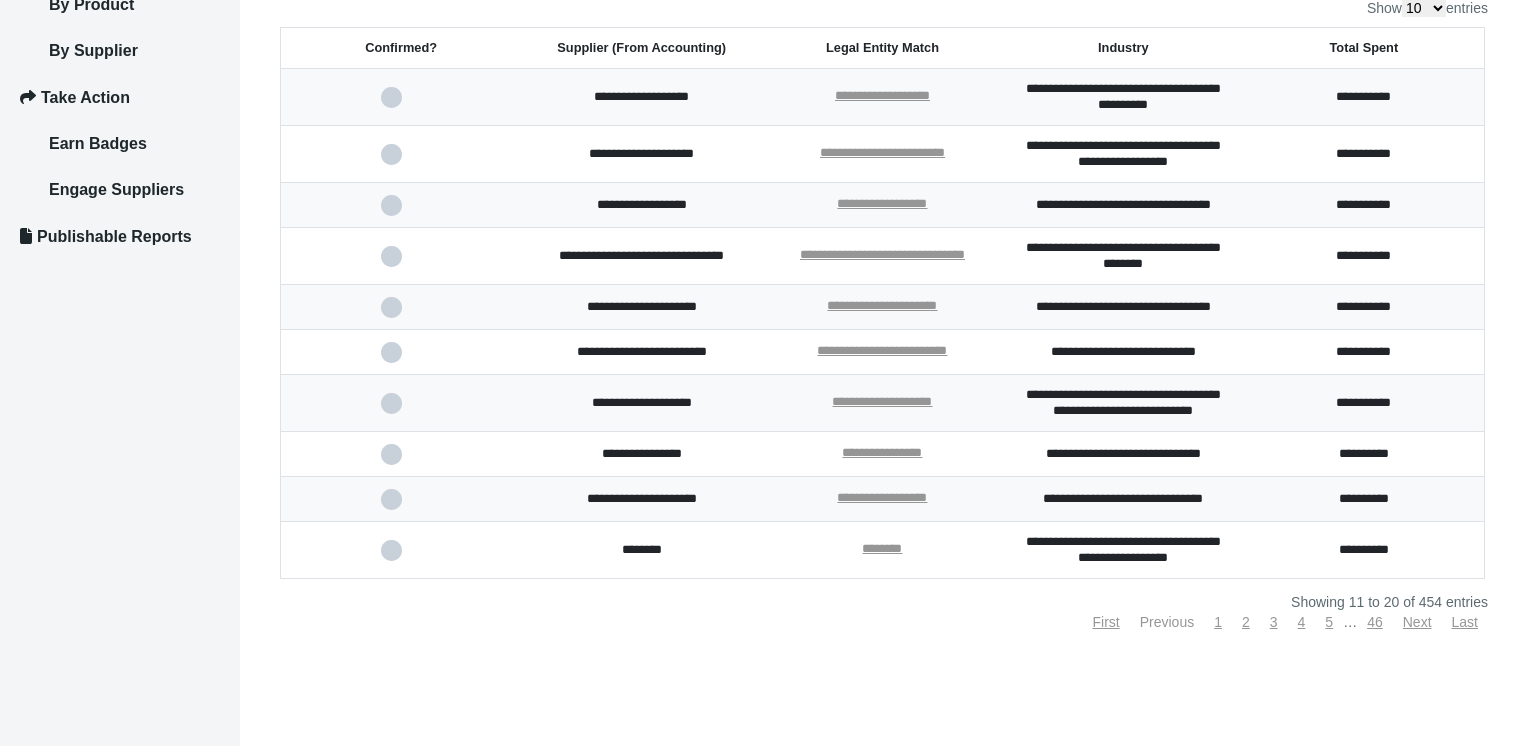 click on "Previous" at bounding box center (1167, 622) 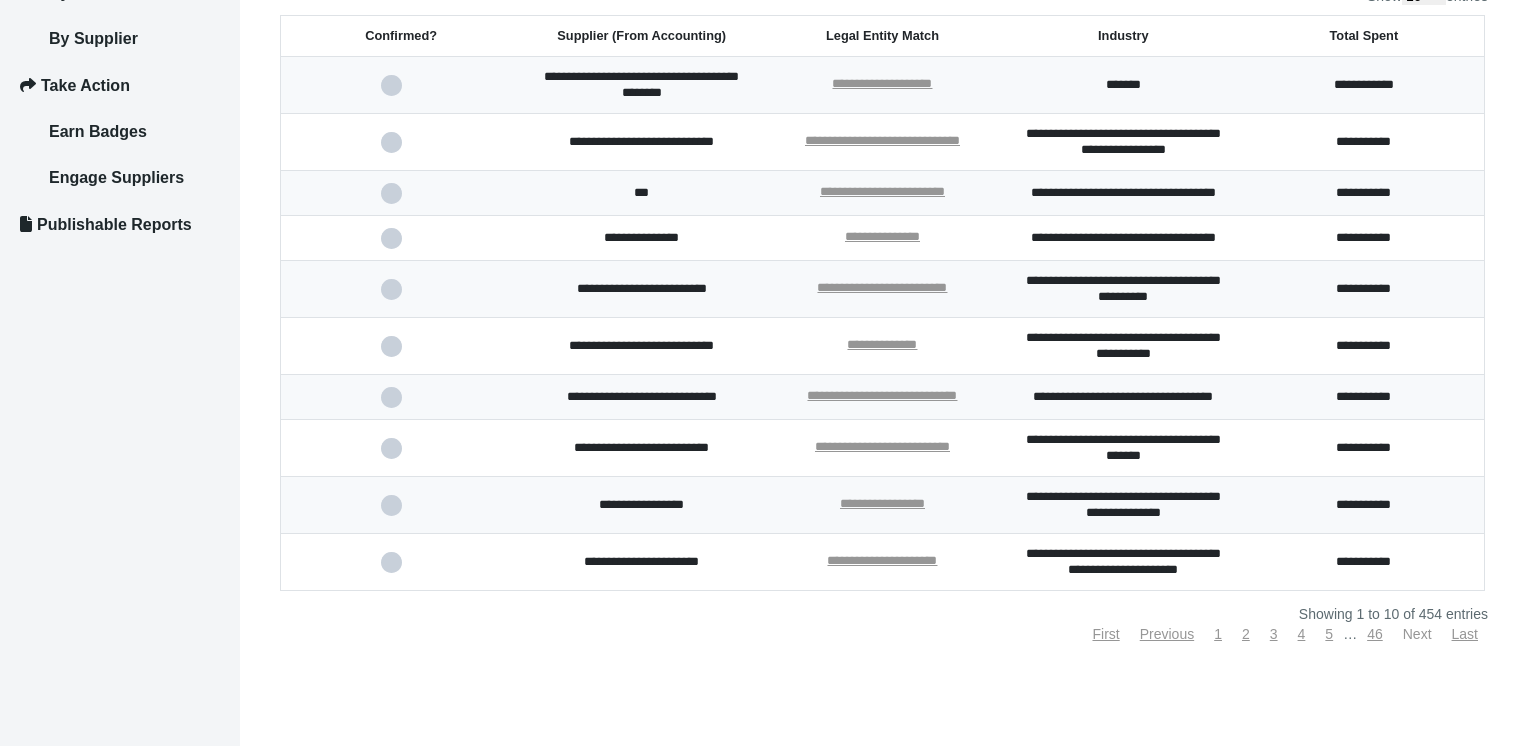 click on "Next" at bounding box center [1417, 634] 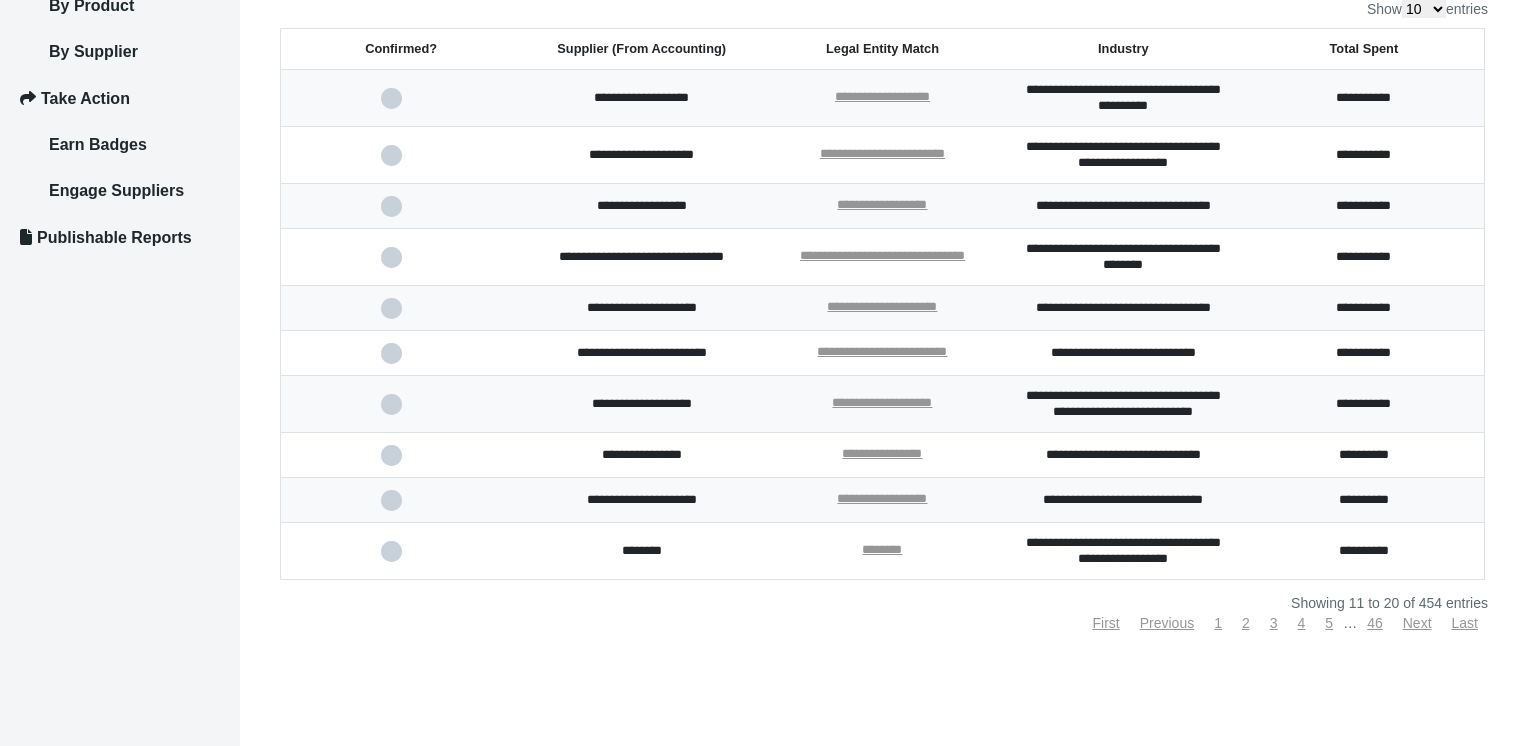 scroll, scrollTop: 382, scrollLeft: 0, axis: vertical 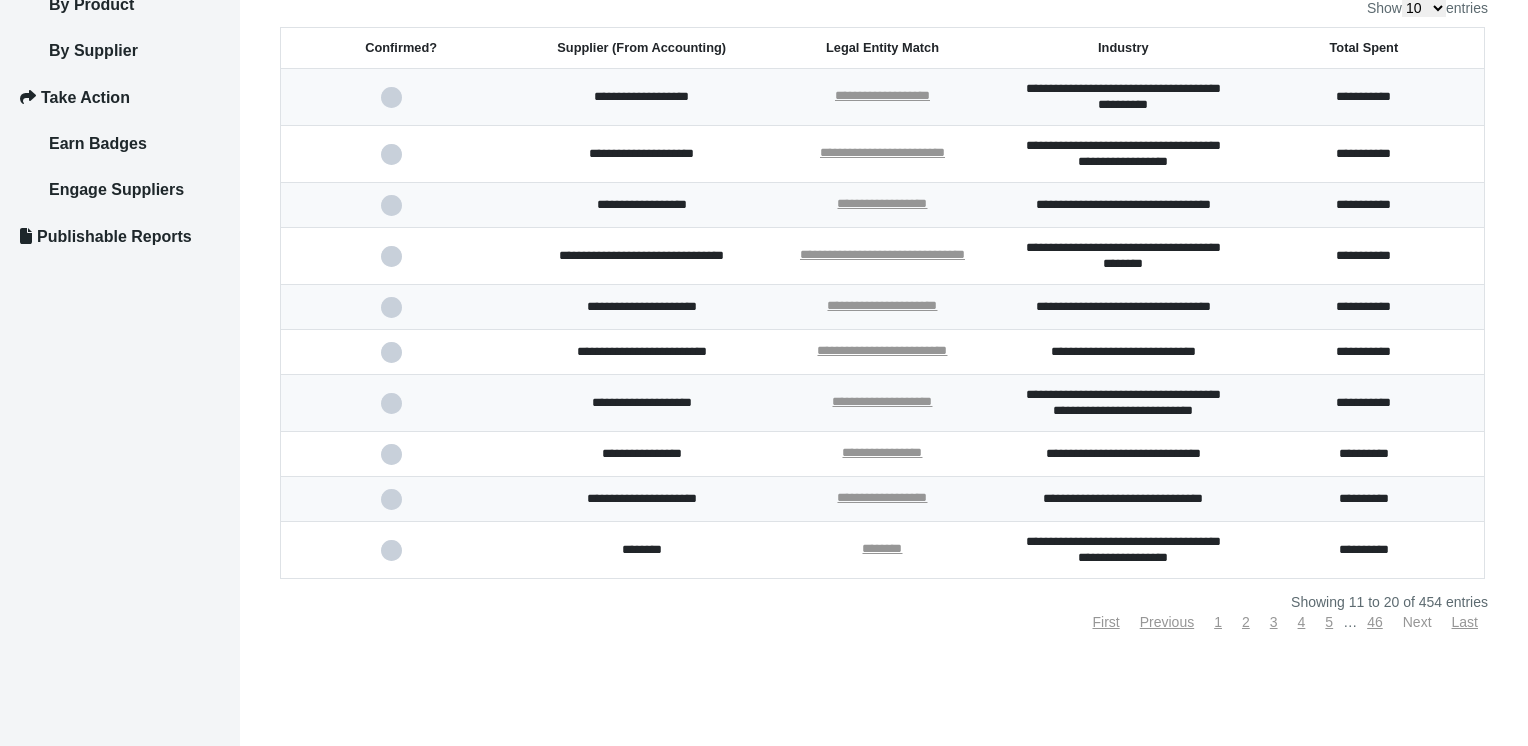 click on "Next" at bounding box center [1417, 622] 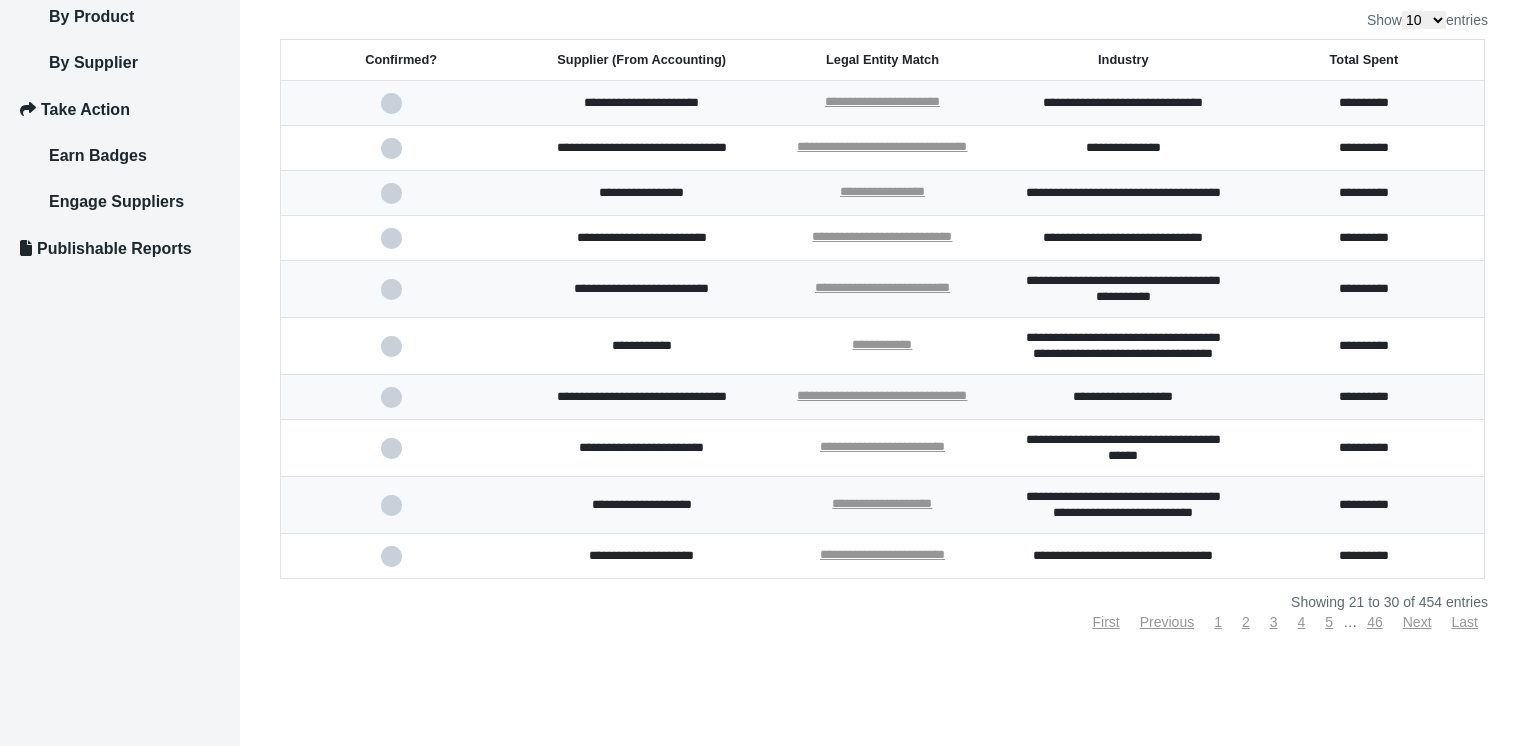 scroll, scrollTop: 437, scrollLeft: 0, axis: vertical 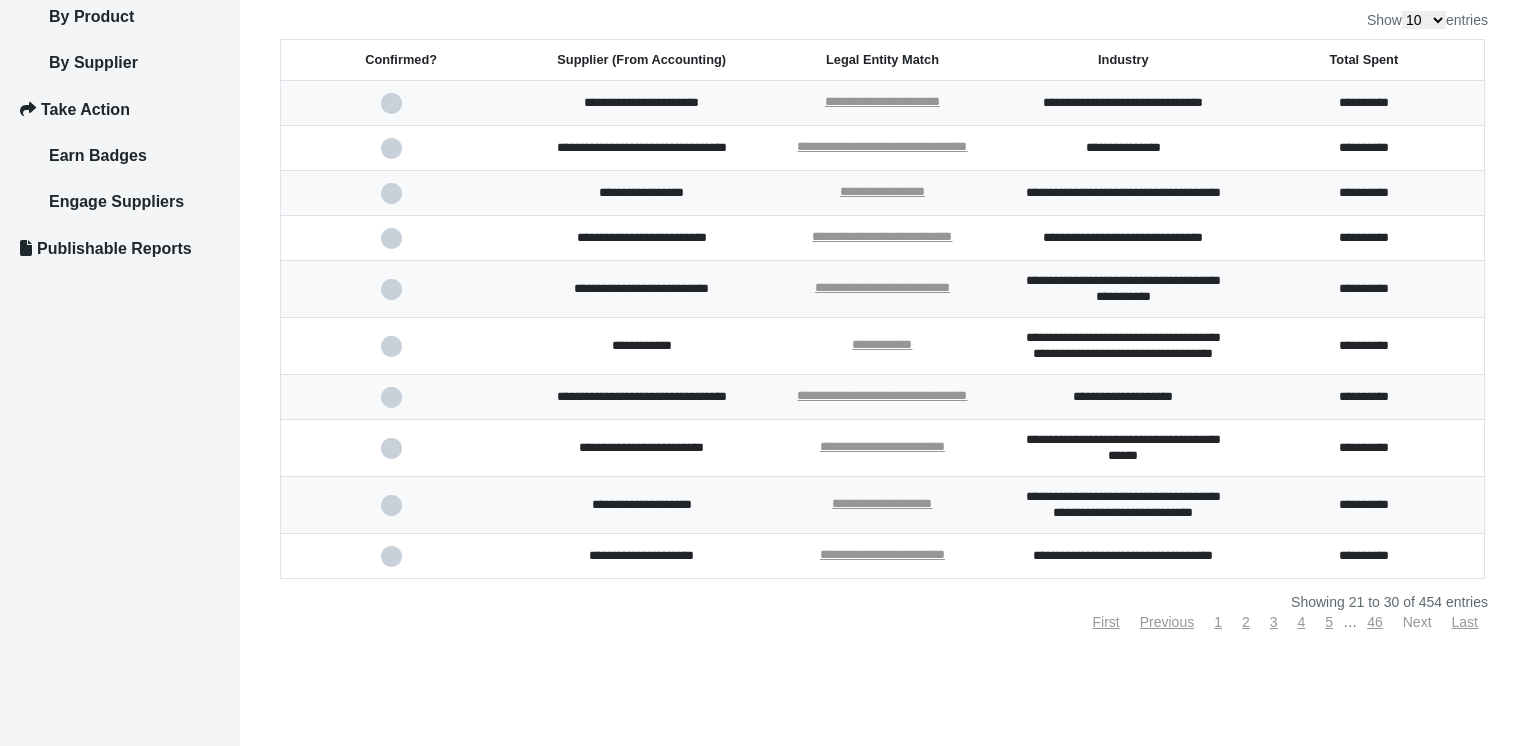 click on "Next" at bounding box center [1417, 622] 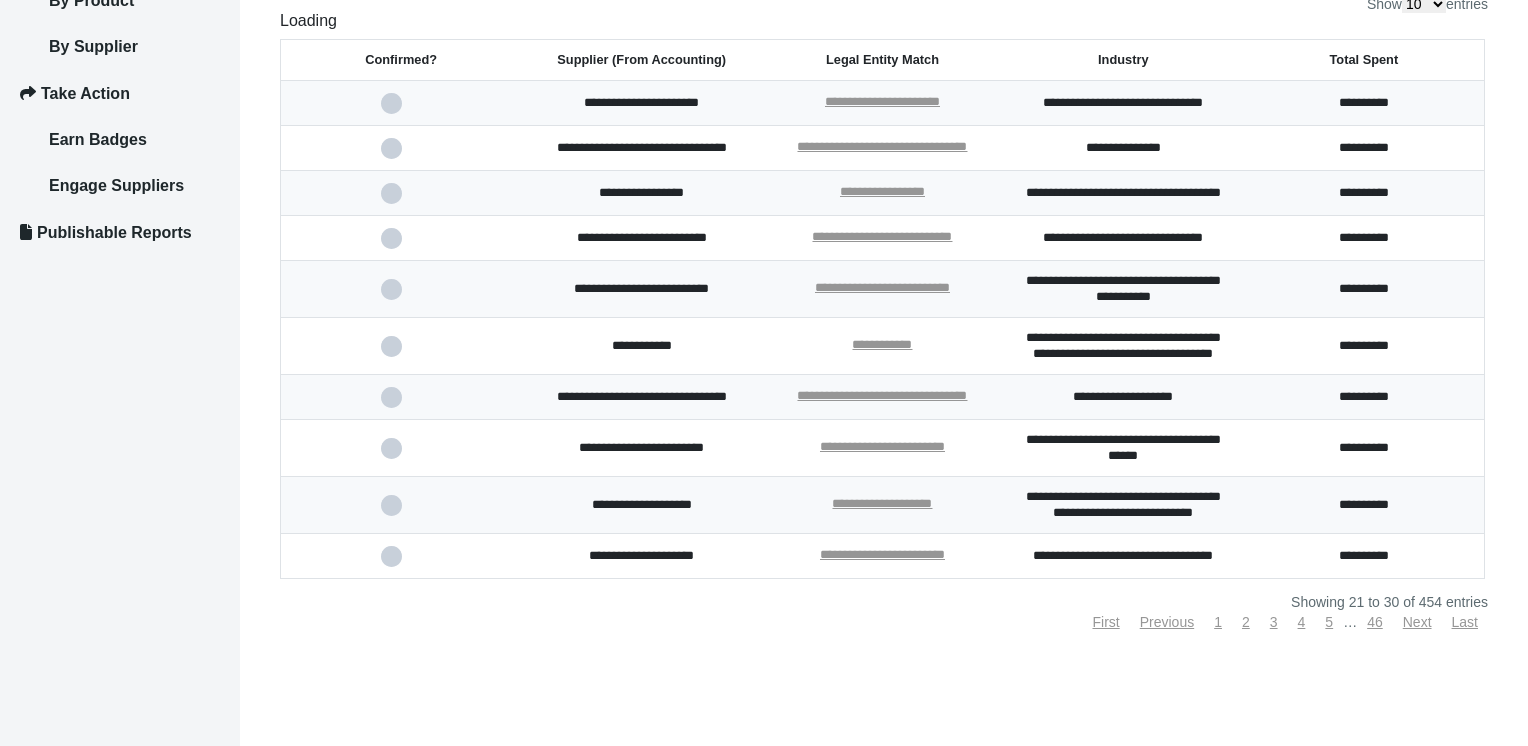 scroll, scrollTop: 437, scrollLeft: 0, axis: vertical 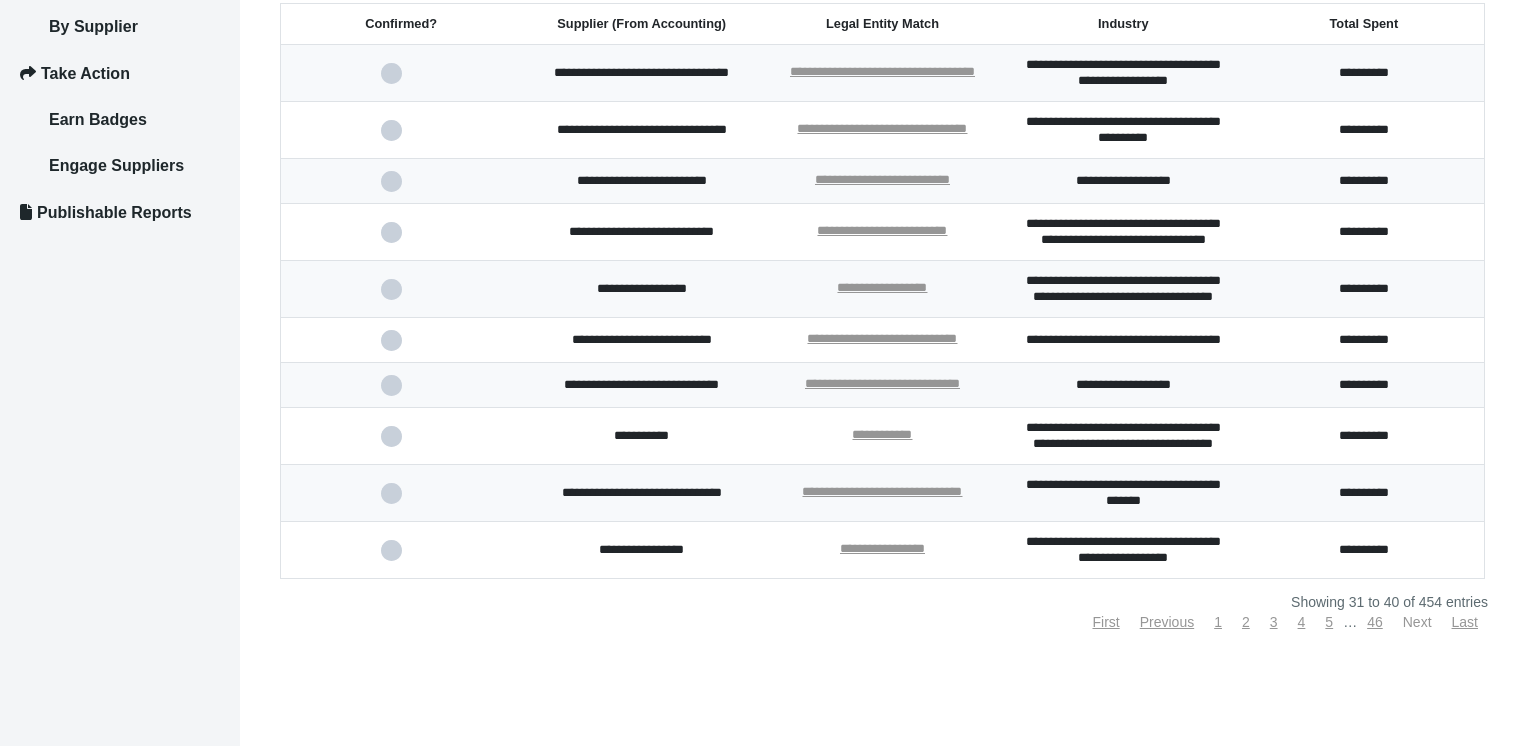 click on "Next" at bounding box center (1417, 622) 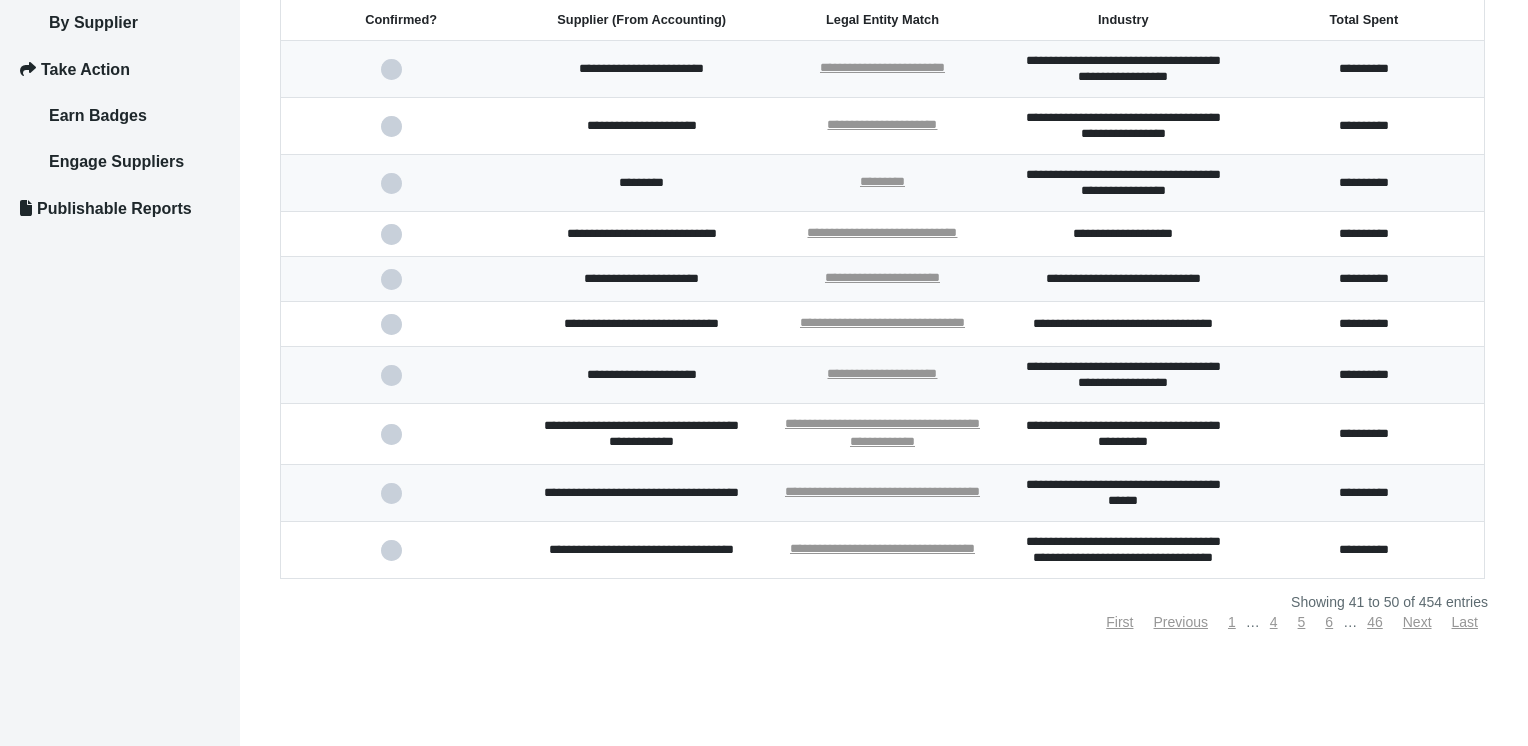 scroll, scrollTop: 443, scrollLeft: 0, axis: vertical 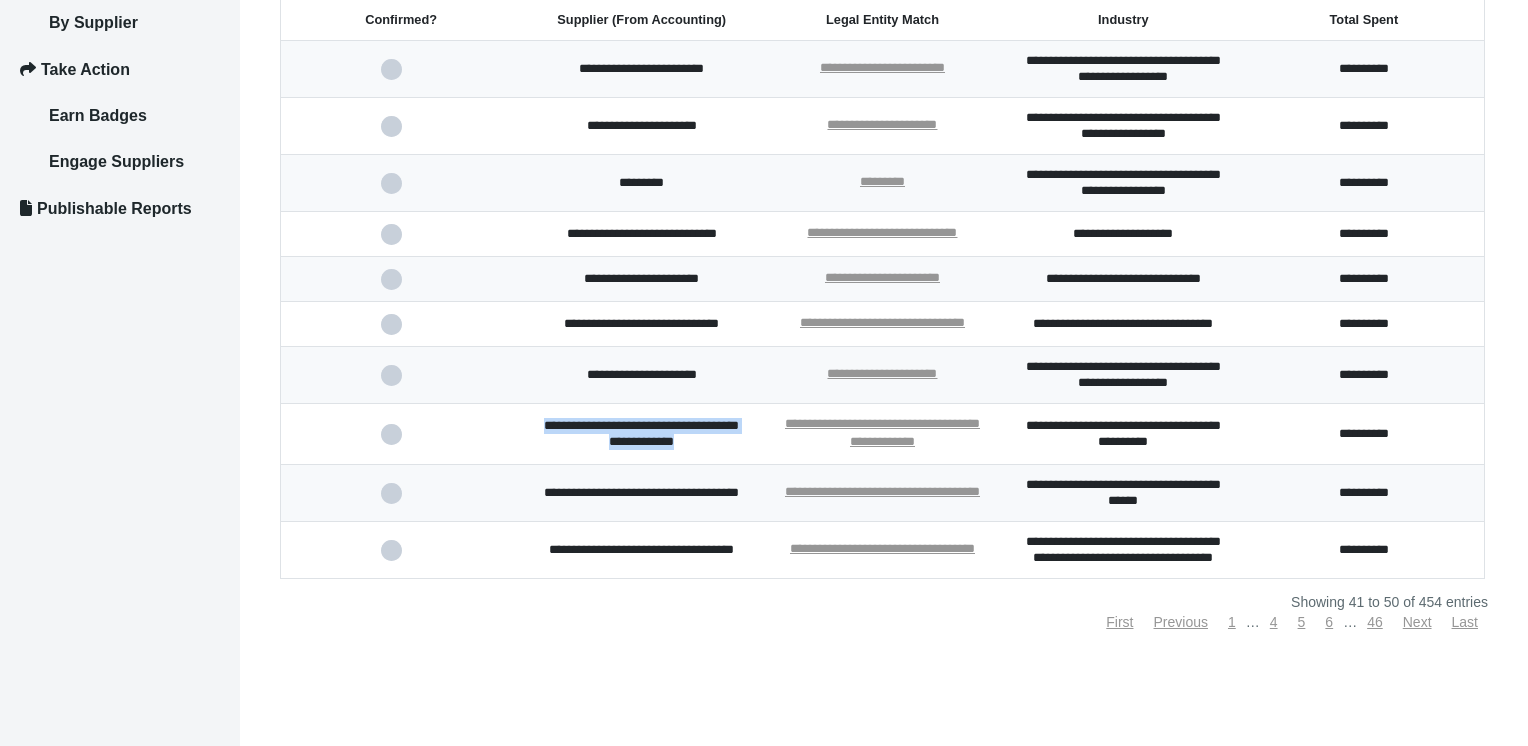 drag, startPoint x: 543, startPoint y: 402, endPoint x: 770, endPoint y: 418, distance: 227.56317 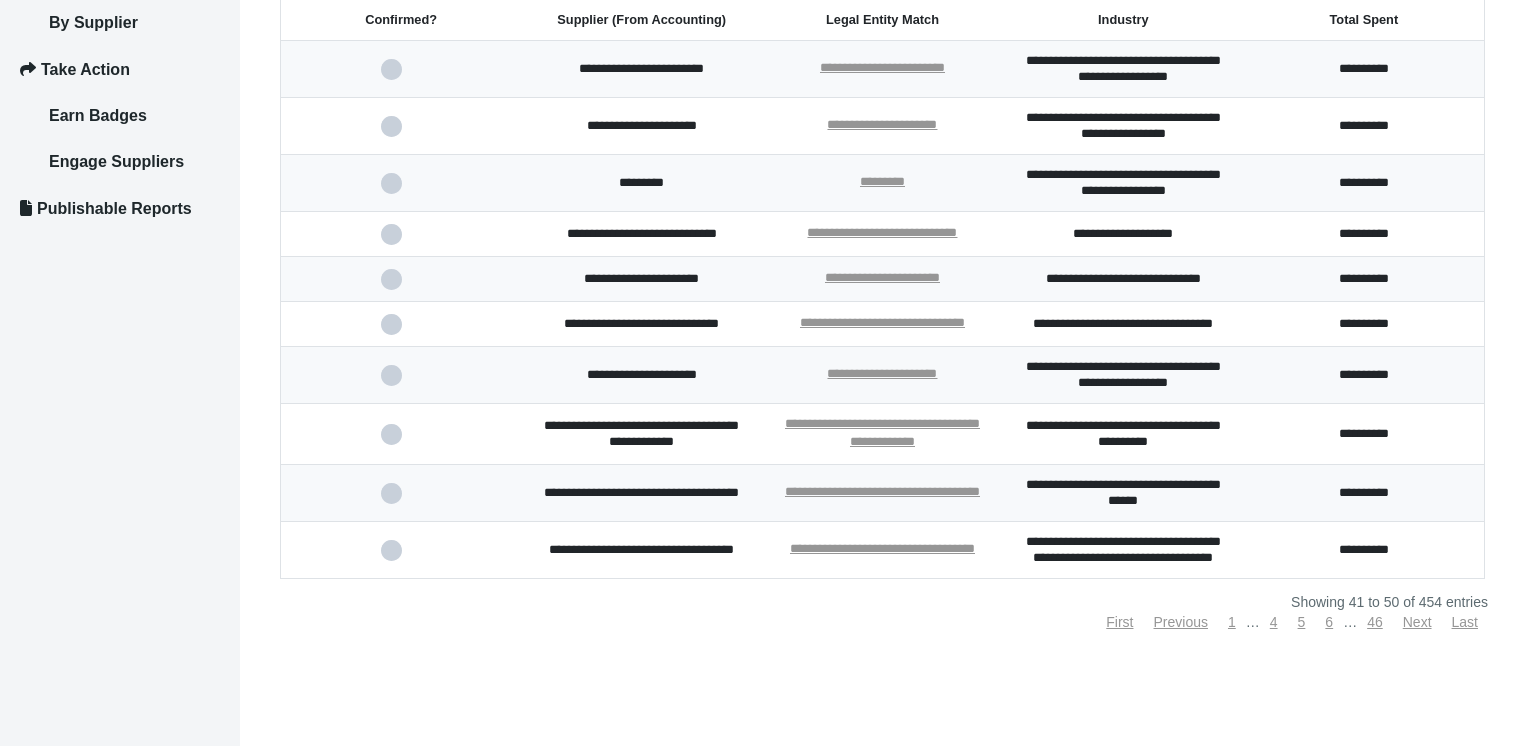 click on "**********" at bounding box center [884, 174] 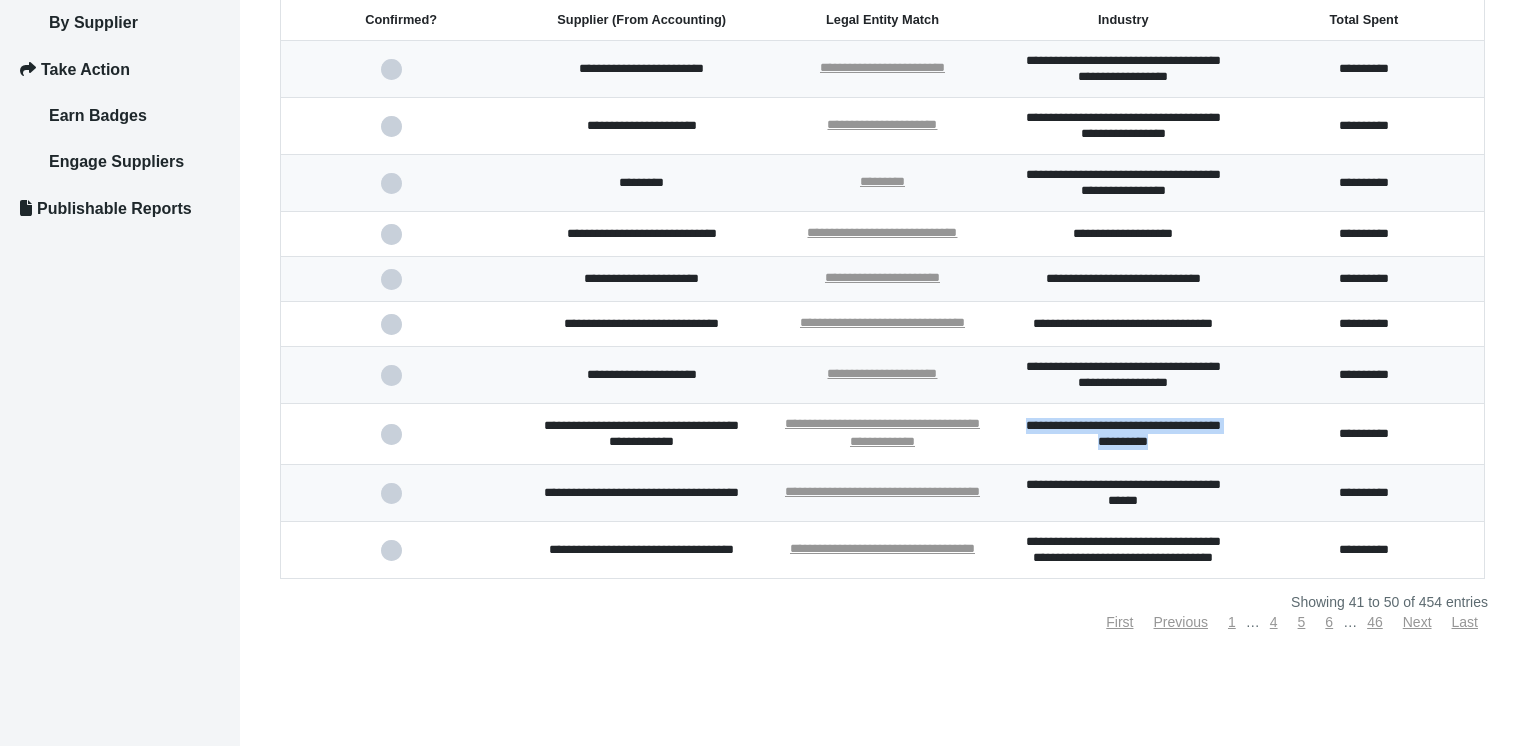 drag, startPoint x: 1037, startPoint y: 405, endPoint x: 1196, endPoint y: 428, distance: 160.6549 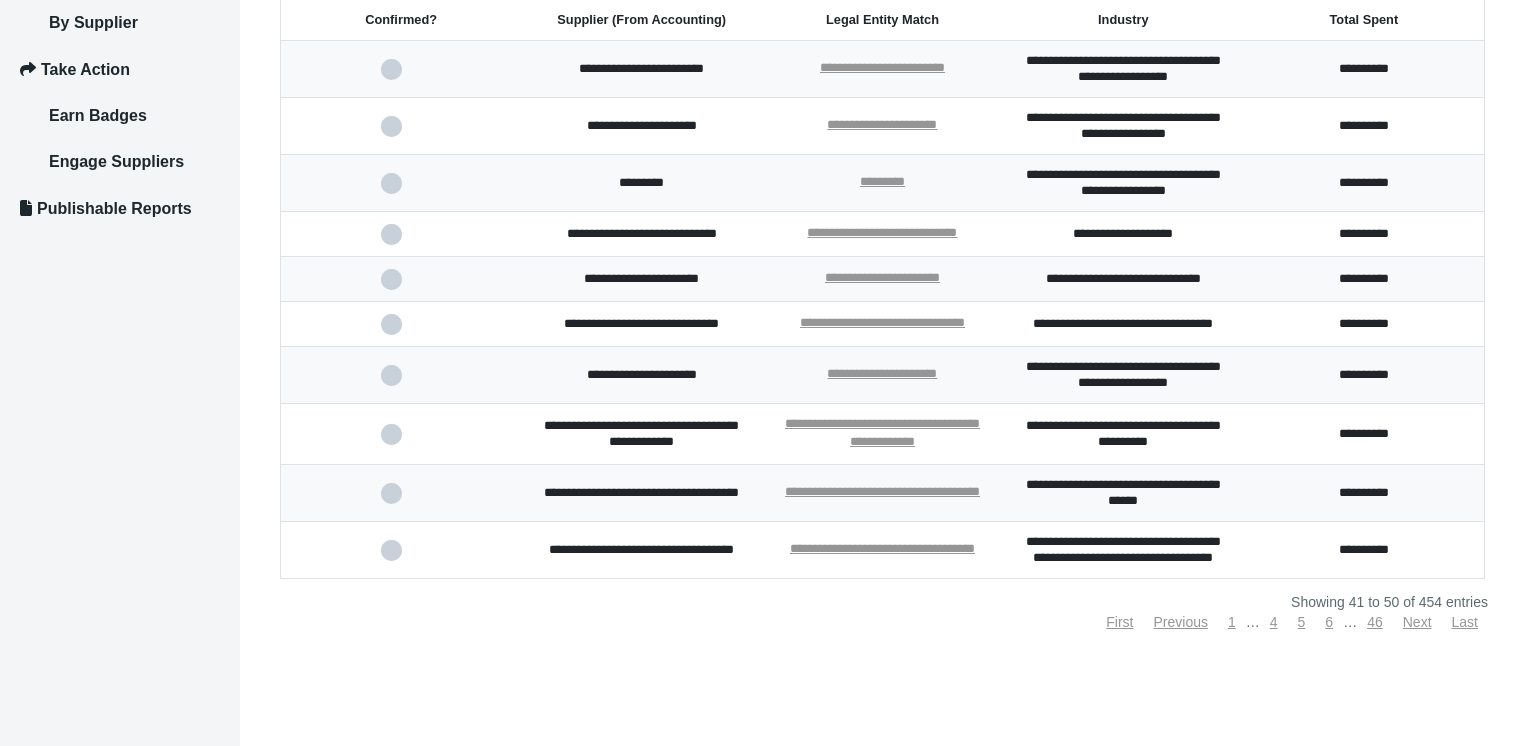 click on "**********" at bounding box center (884, 174) 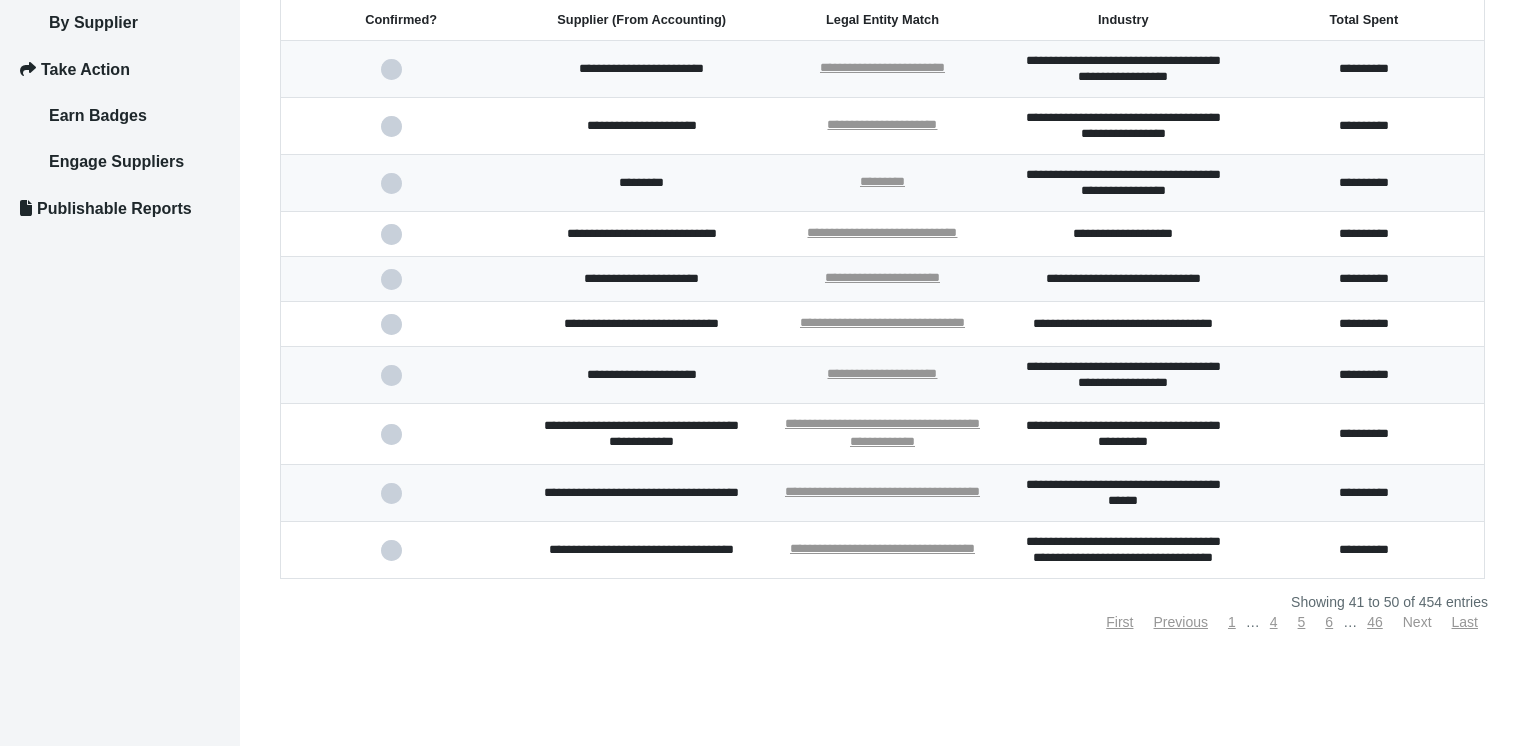 click on "Next" at bounding box center [1417, 622] 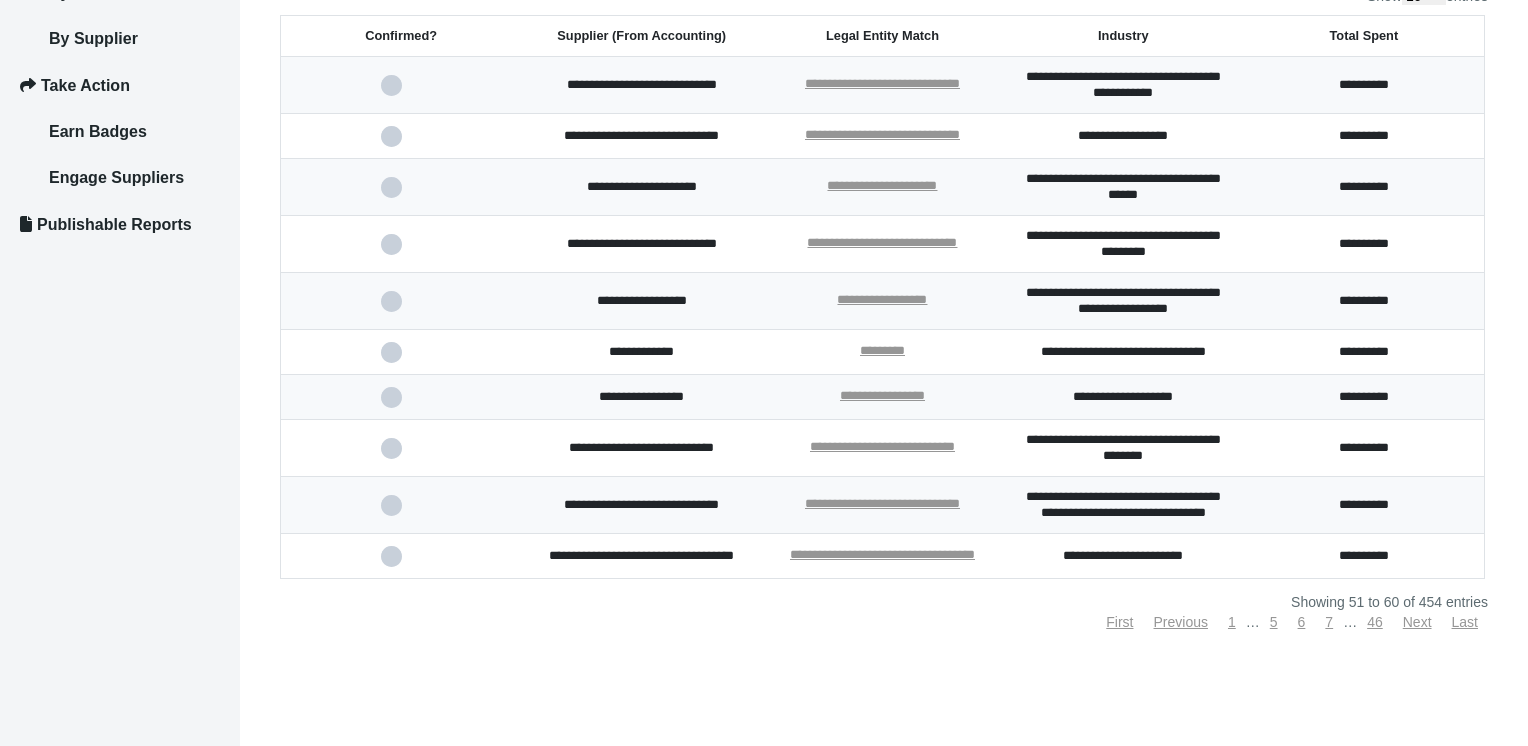 scroll, scrollTop: 408, scrollLeft: 0, axis: vertical 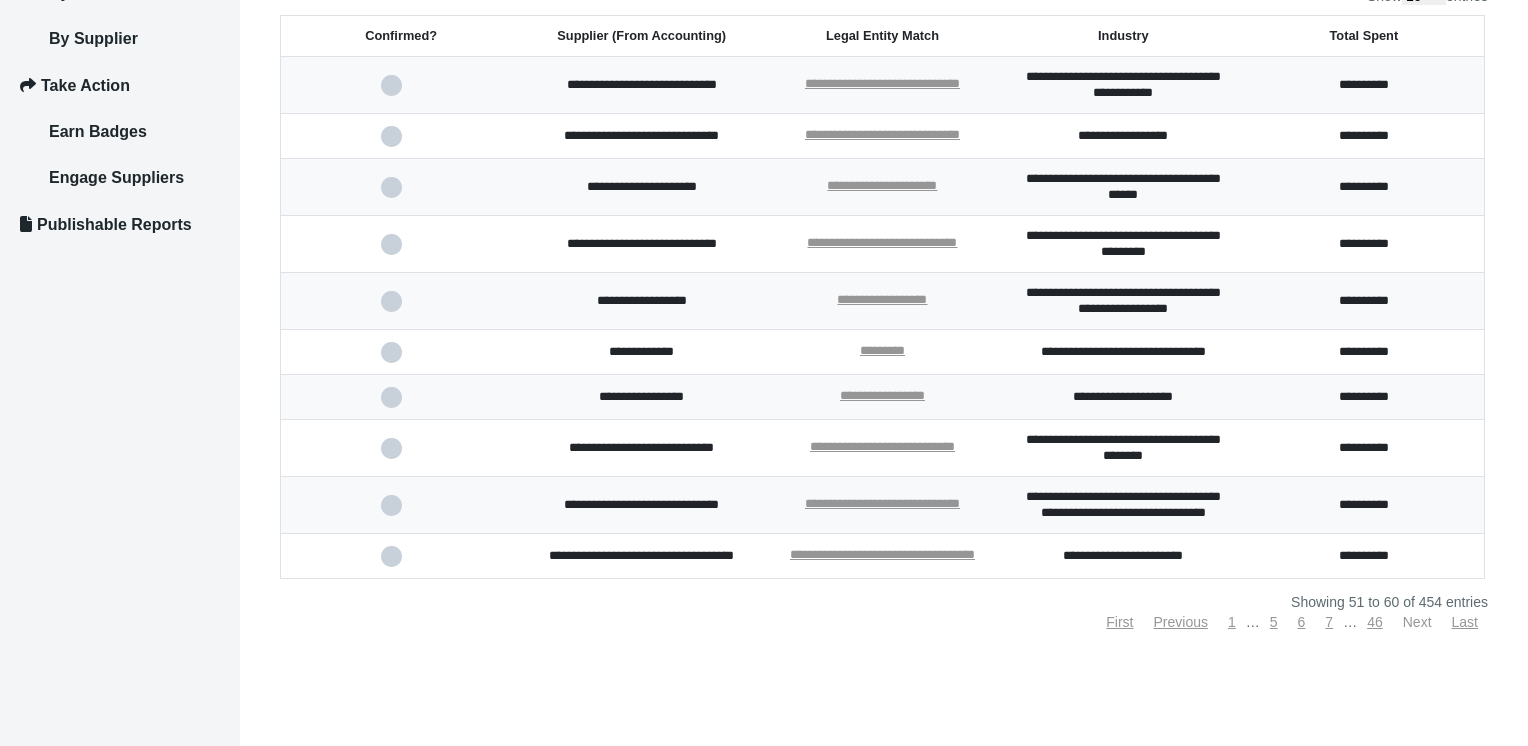 click on "Next" at bounding box center [1417, 622] 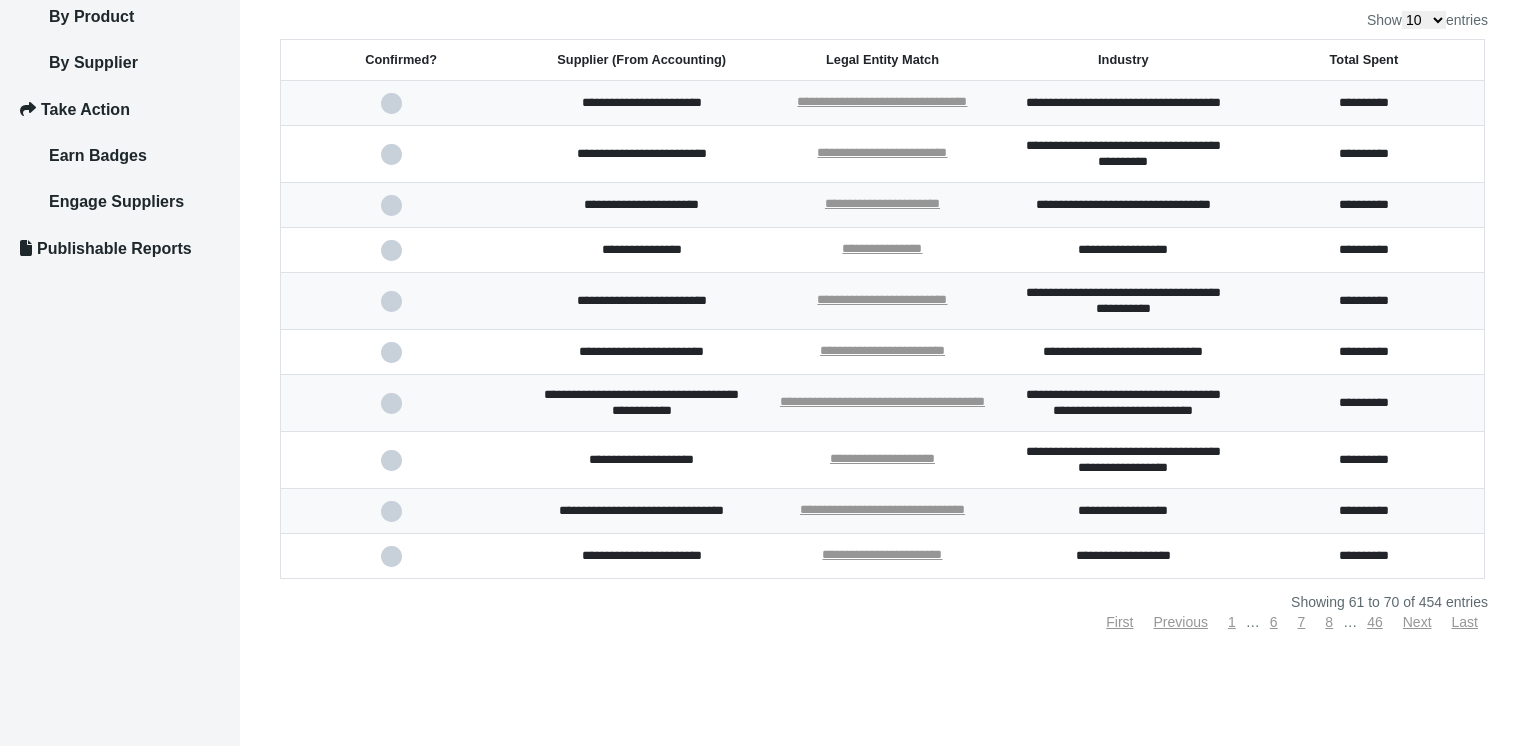 scroll, scrollTop: 400, scrollLeft: 0, axis: vertical 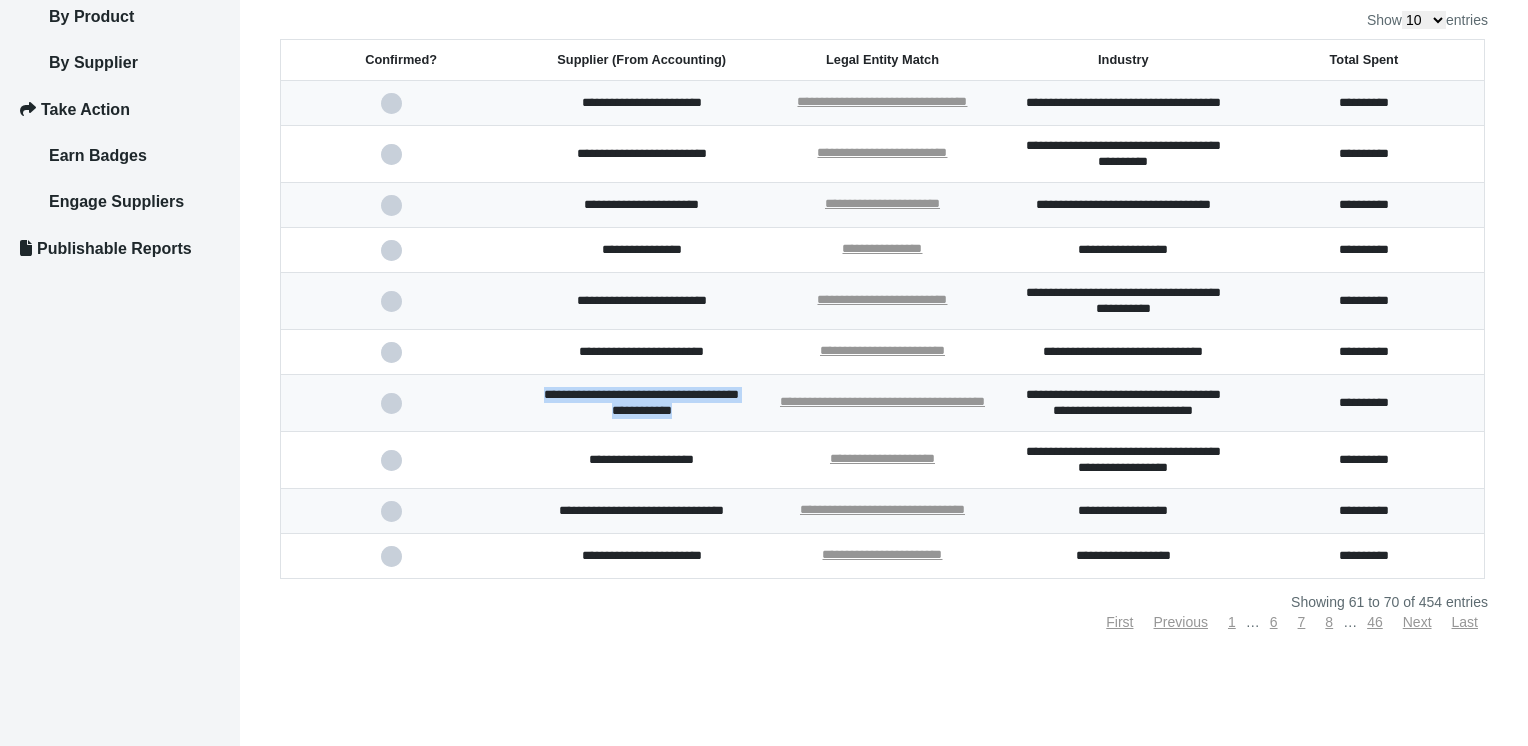 drag, startPoint x: 534, startPoint y: 370, endPoint x: 745, endPoint y: 390, distance: 211.94576 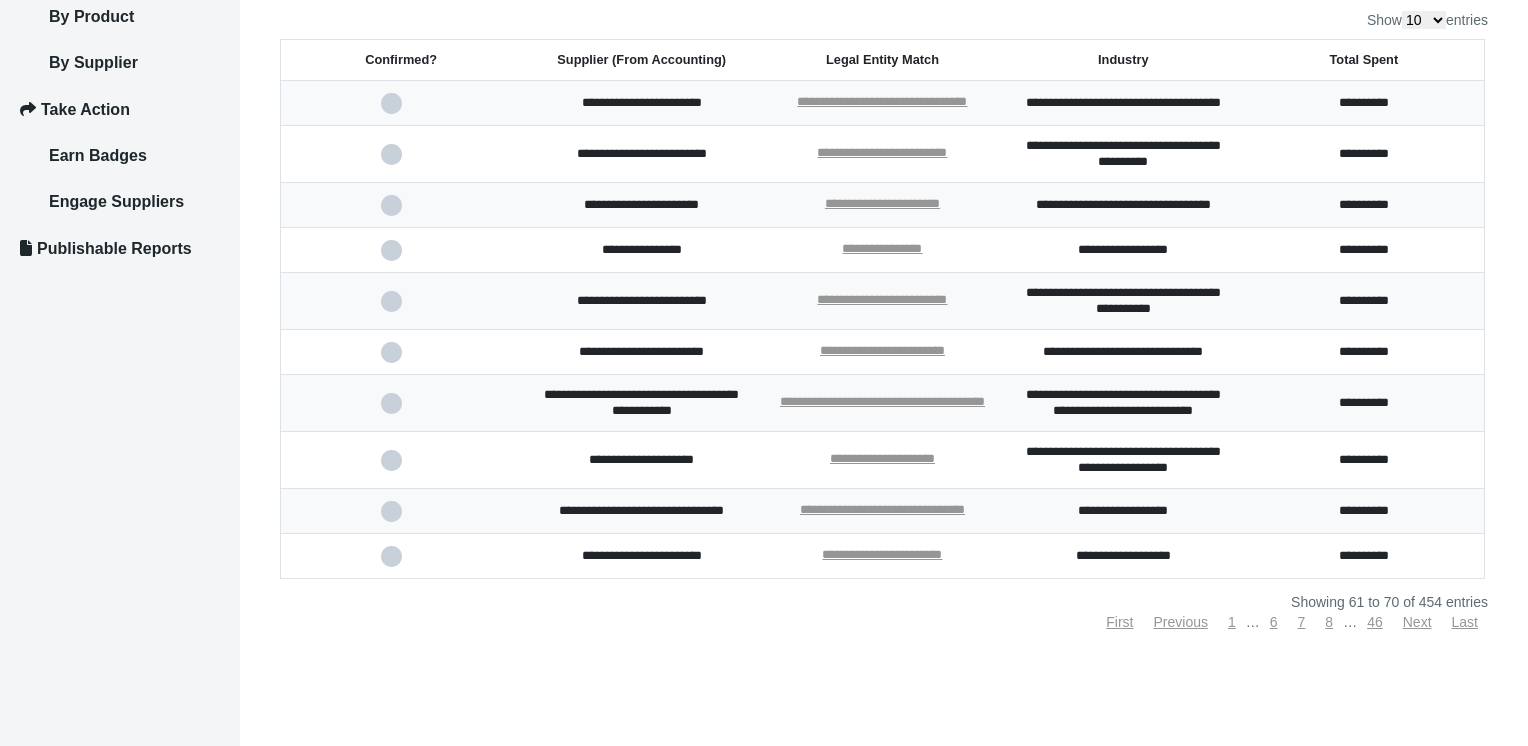 click on "**********" at bounding box center (641, 460) 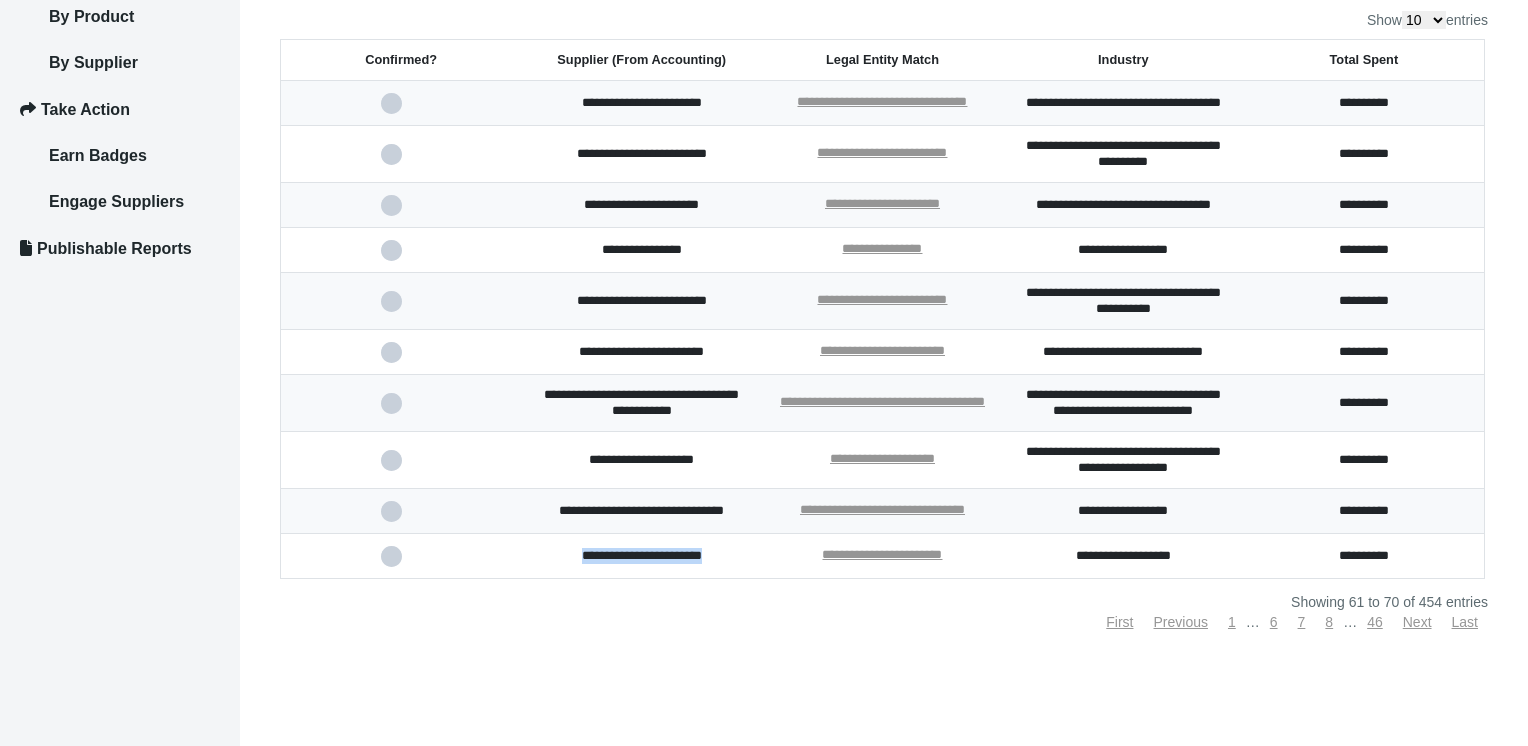 drag, startPoint x: 548, startPoint y: 556, endPoint x: 745, endPoint y: 561, distance: 197.06345 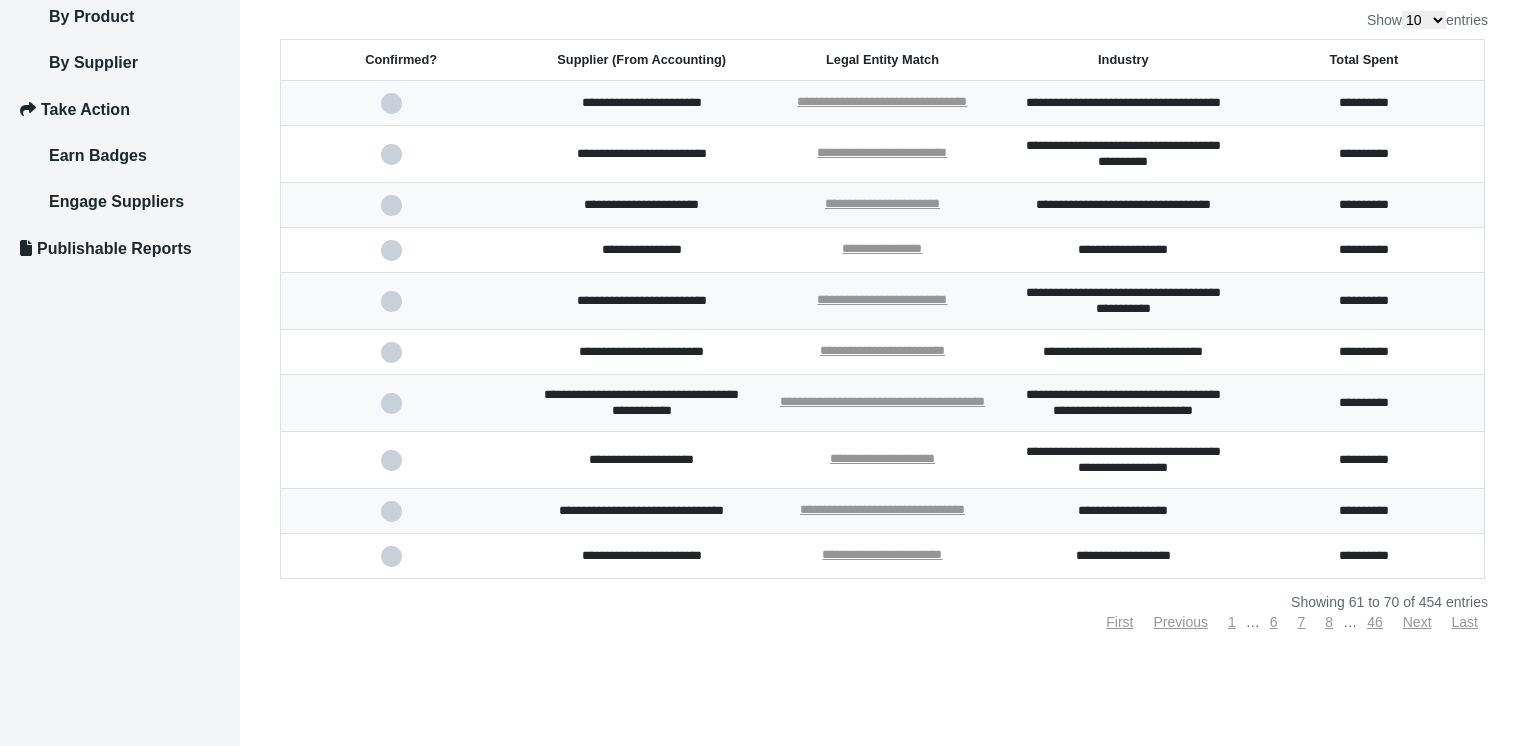 click on "**********" at bounding box center [884, 194] 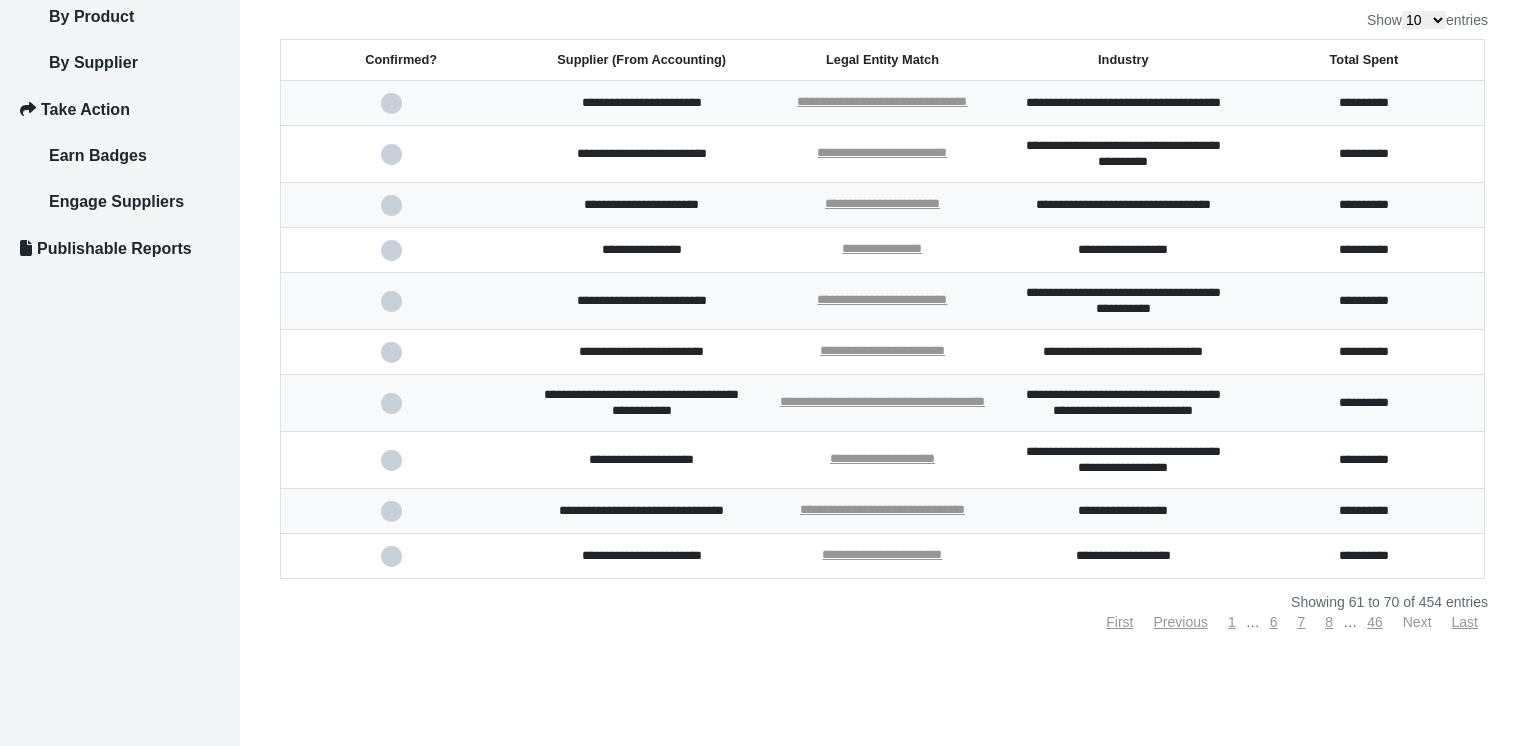 click on "Next" at bounding box center (1417, 622) 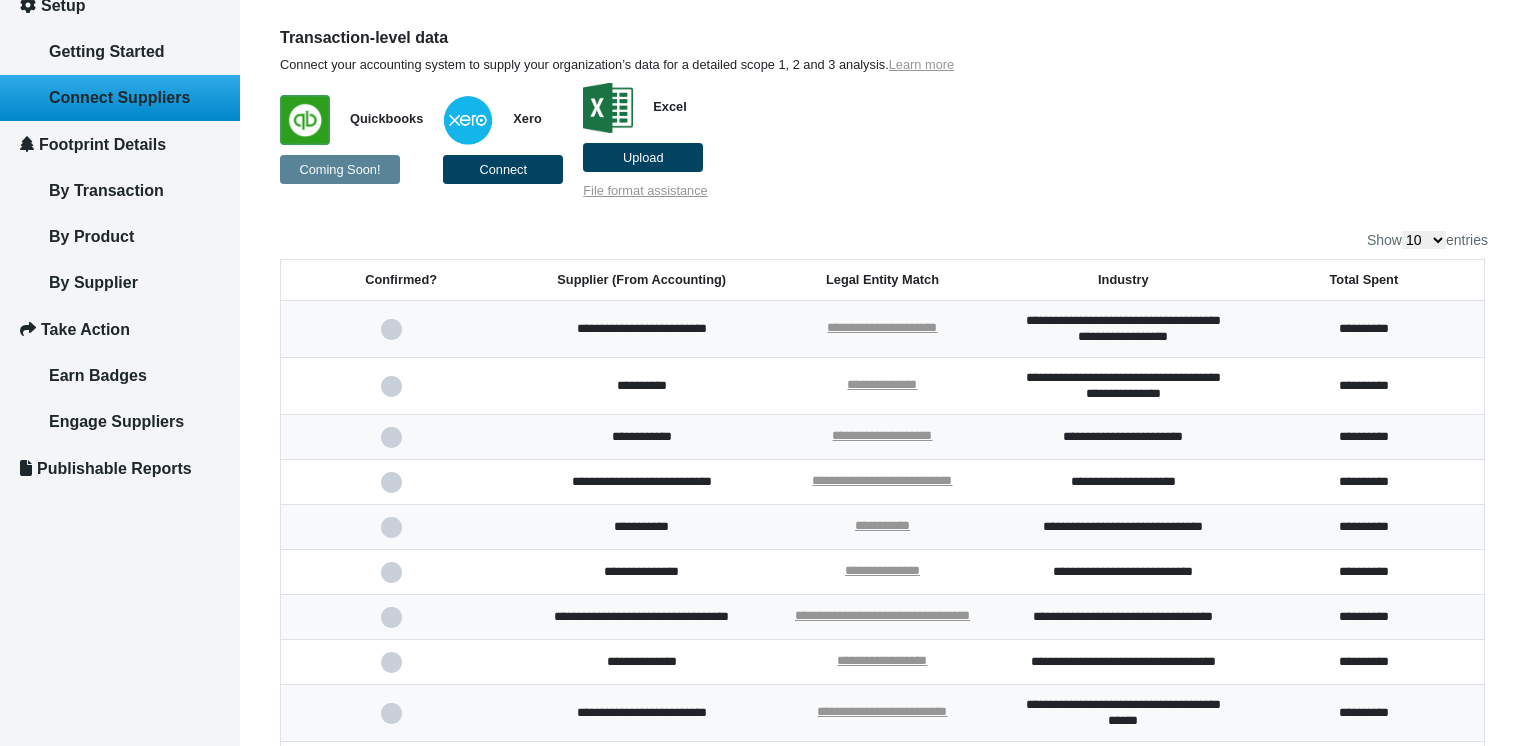scroll, scrollTop: 400, scrollLeft: 0, axis: vertical 